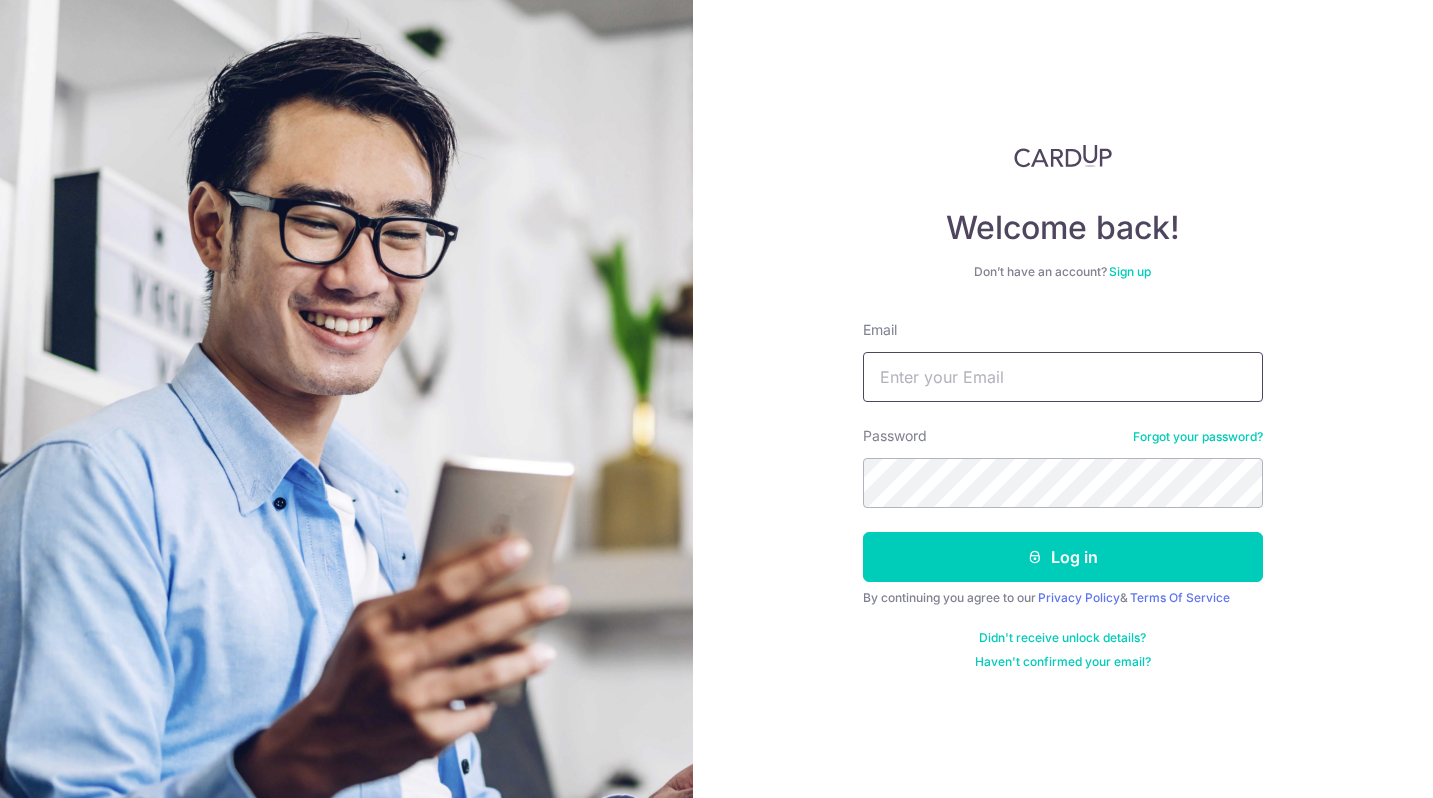 scroll, scrollTop: 0, scrollLeft: 0, axis: both 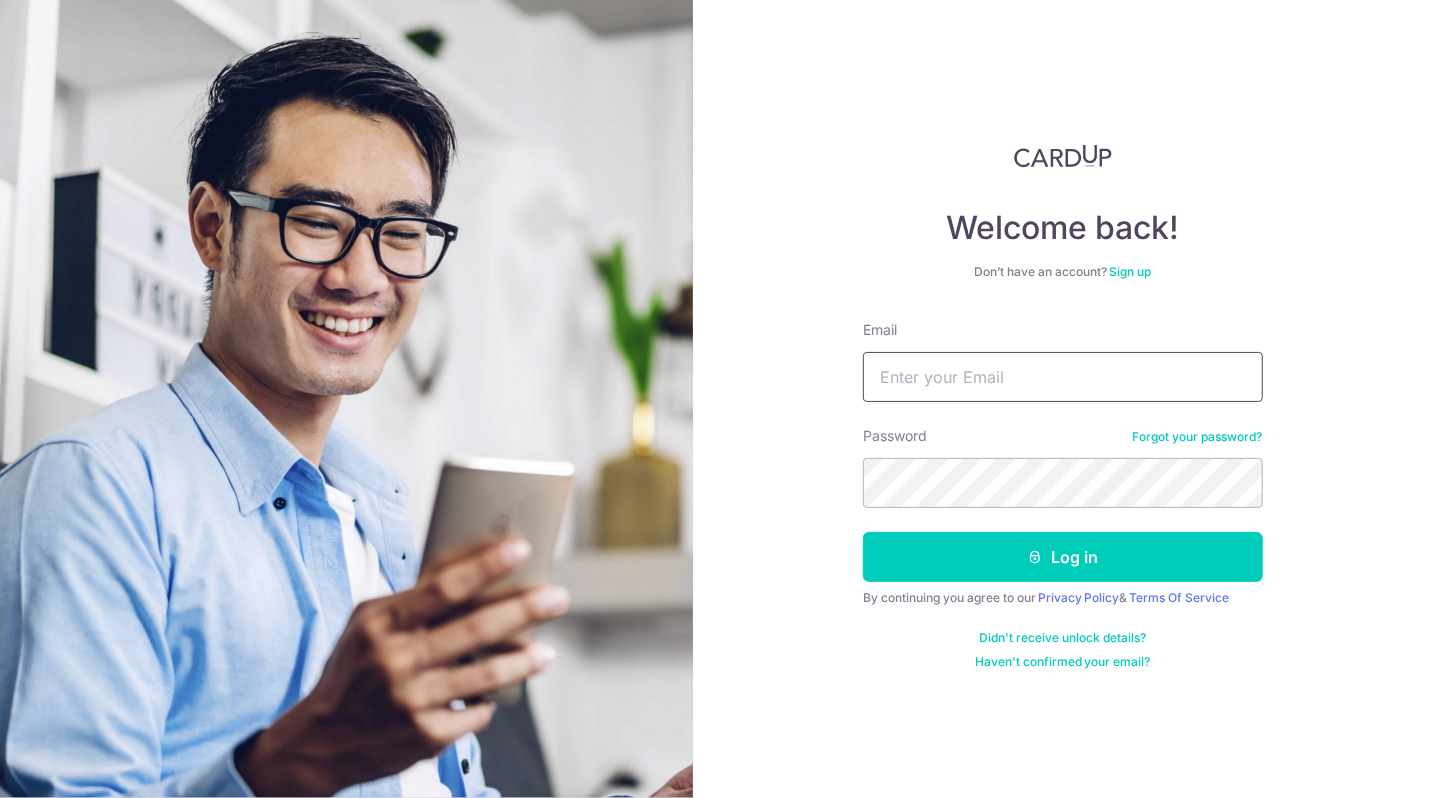 click on "Email" at bounding box center (1063, 377) 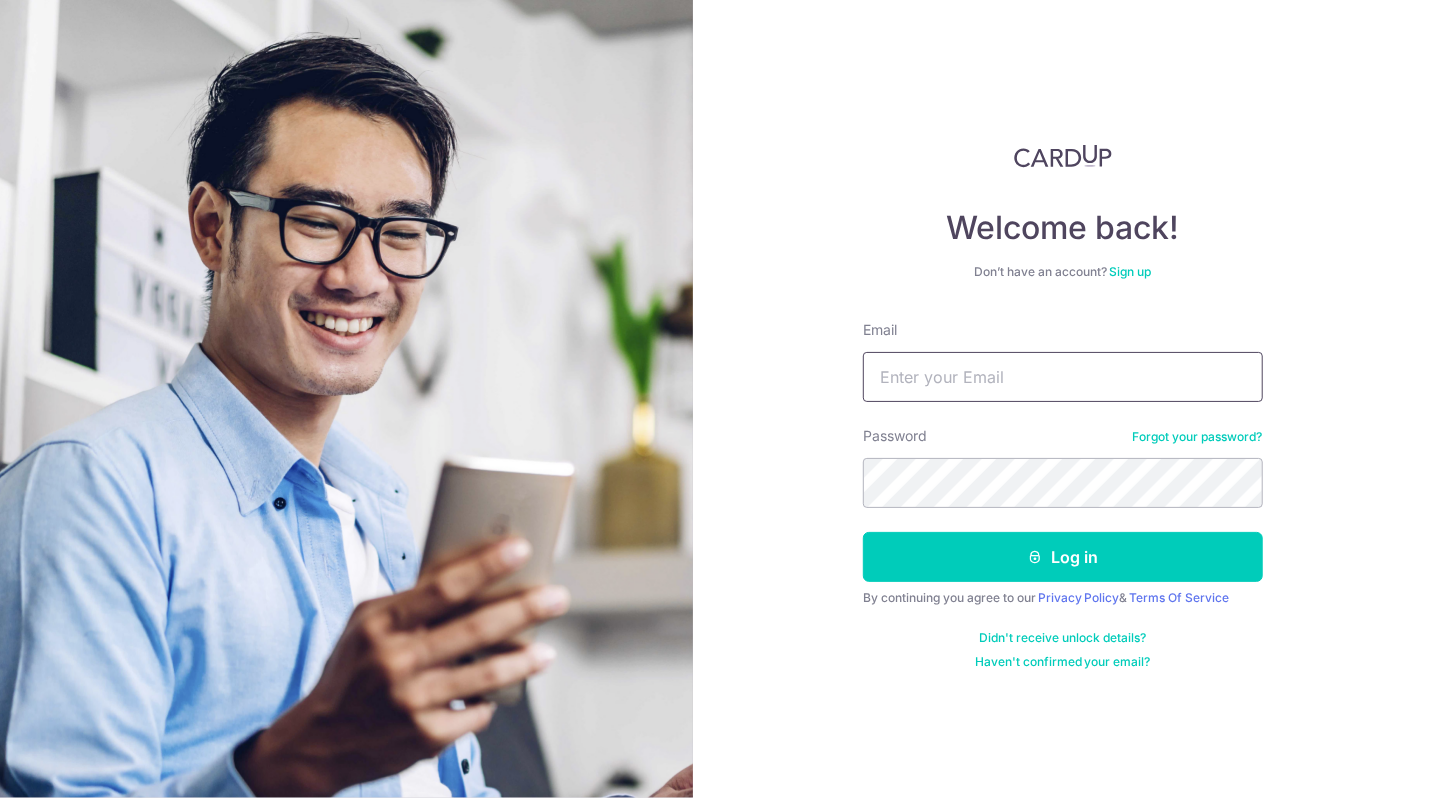 type on "NELJASONS@YAHOO.COM" 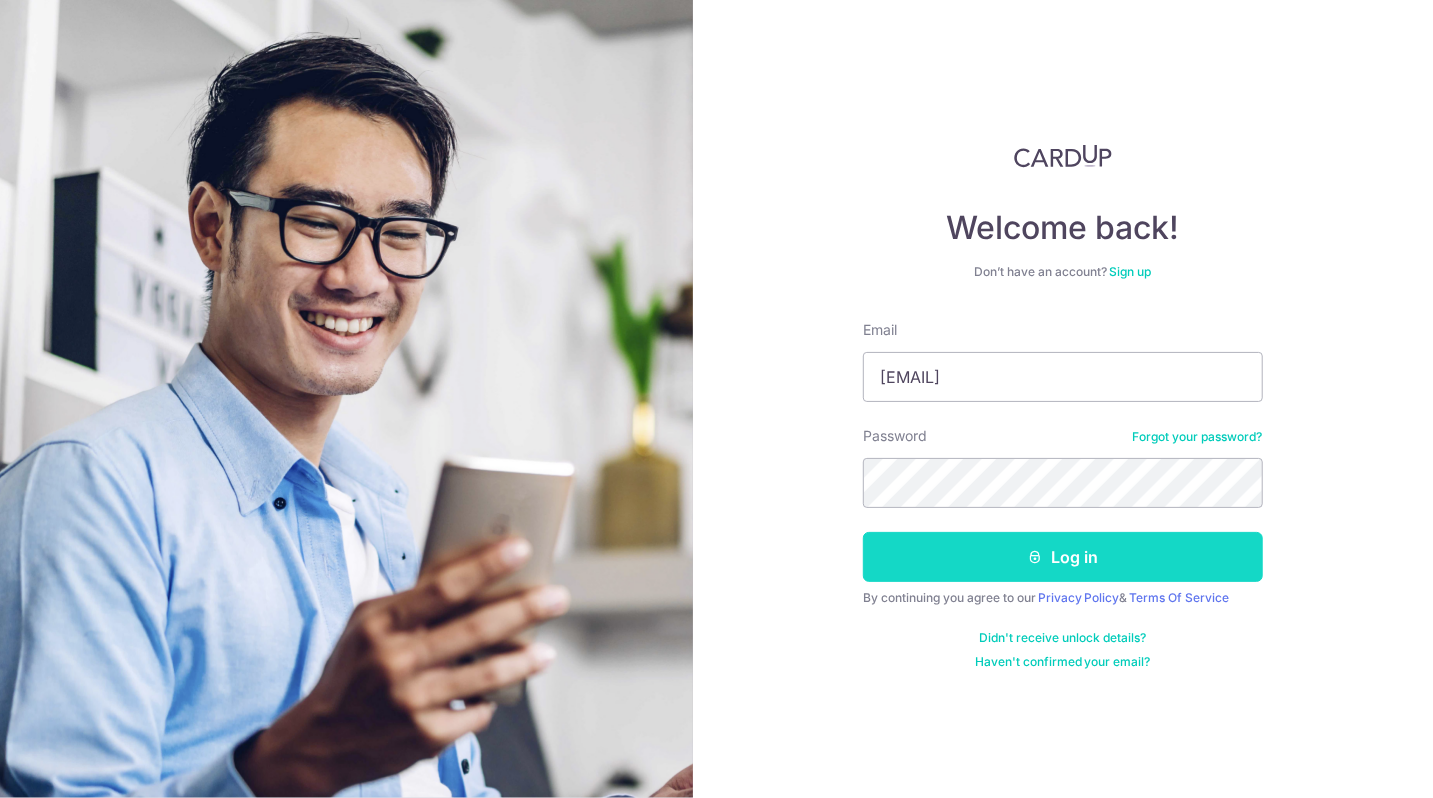 click on "Log in" at bounding box center [1063, 557] 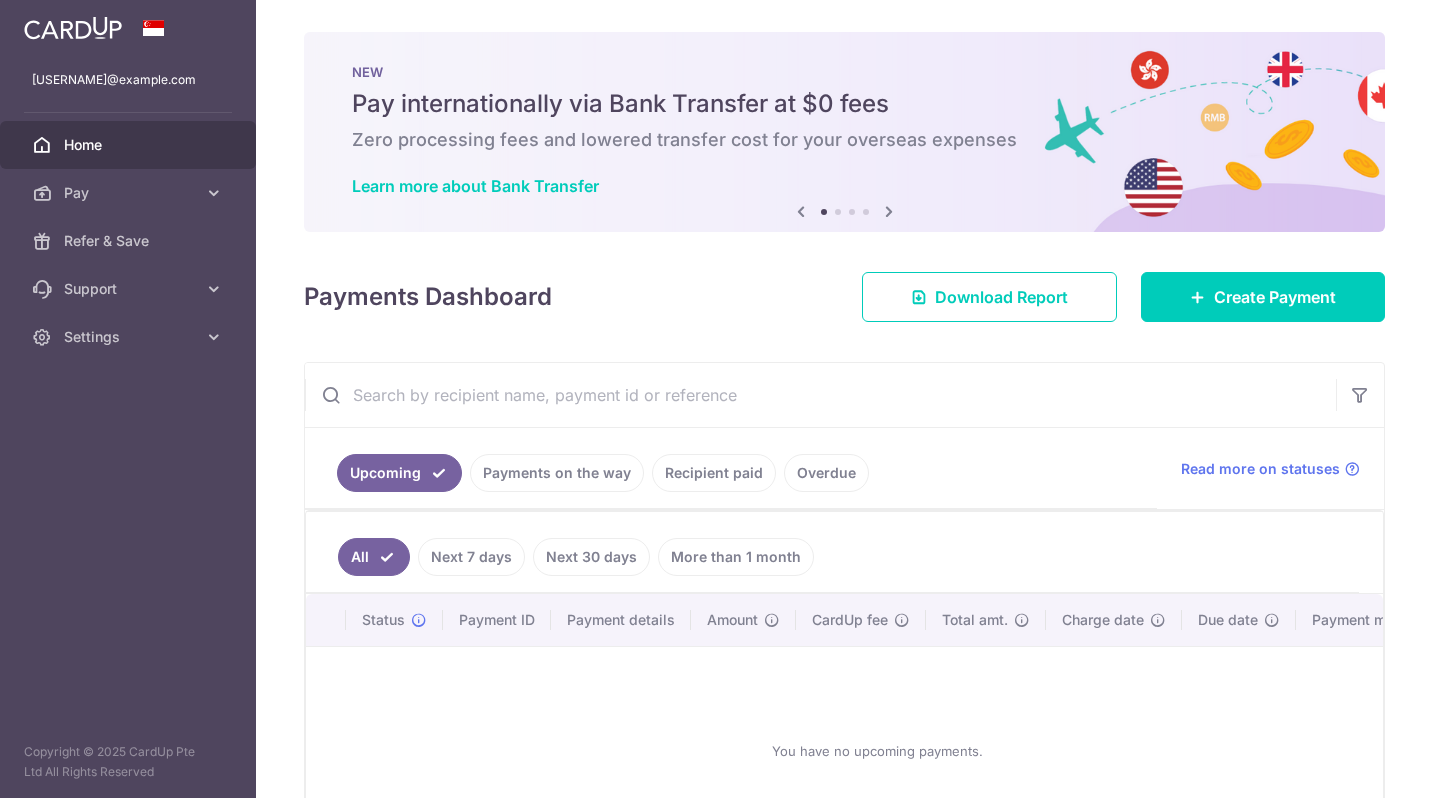scroll, scrollTop: 0, scrollLeft: 0, axis: both 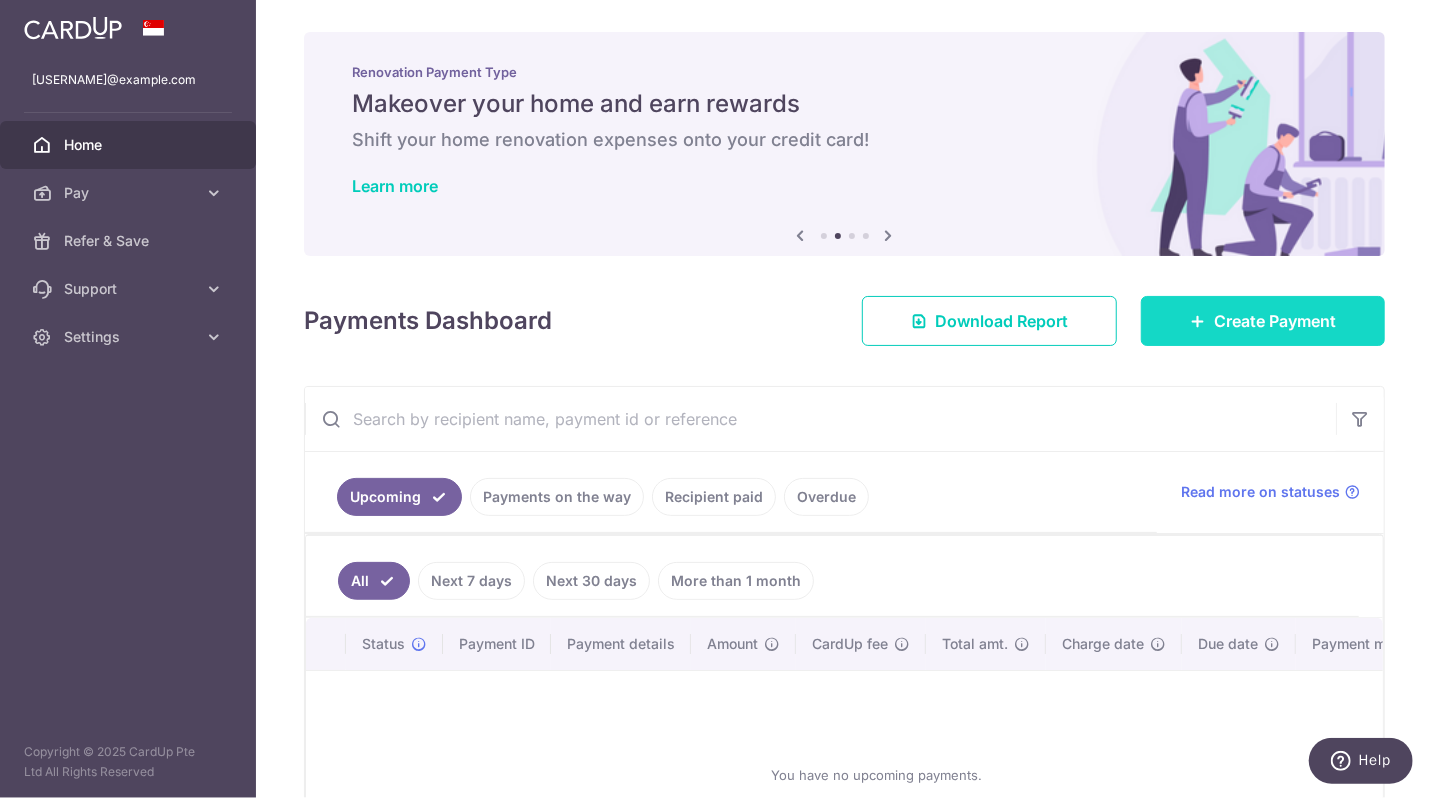 click on "Create Payment" at bounding box center (1275, 321) 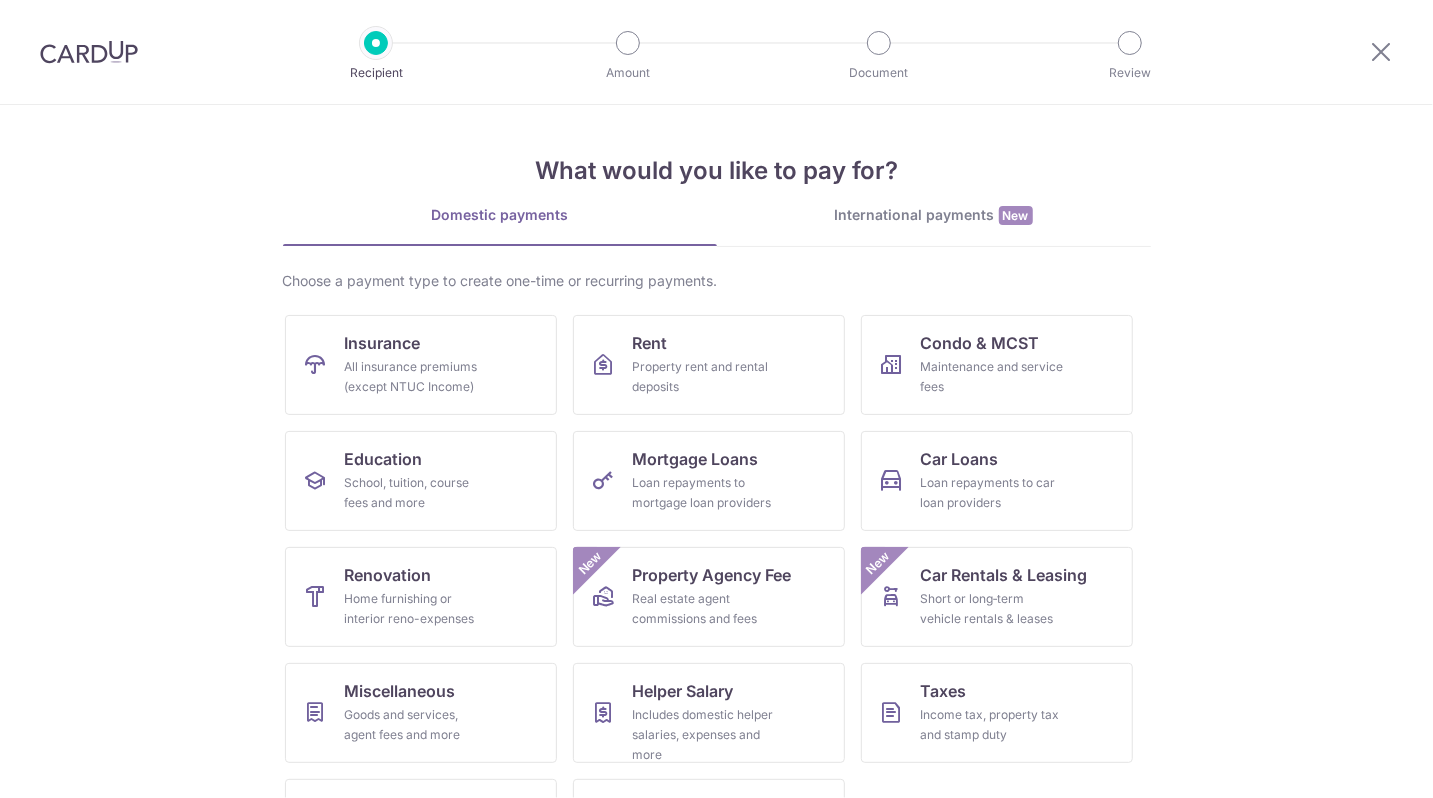 scroll, scrollTop: 0, scrollLeft: 0, axis: both 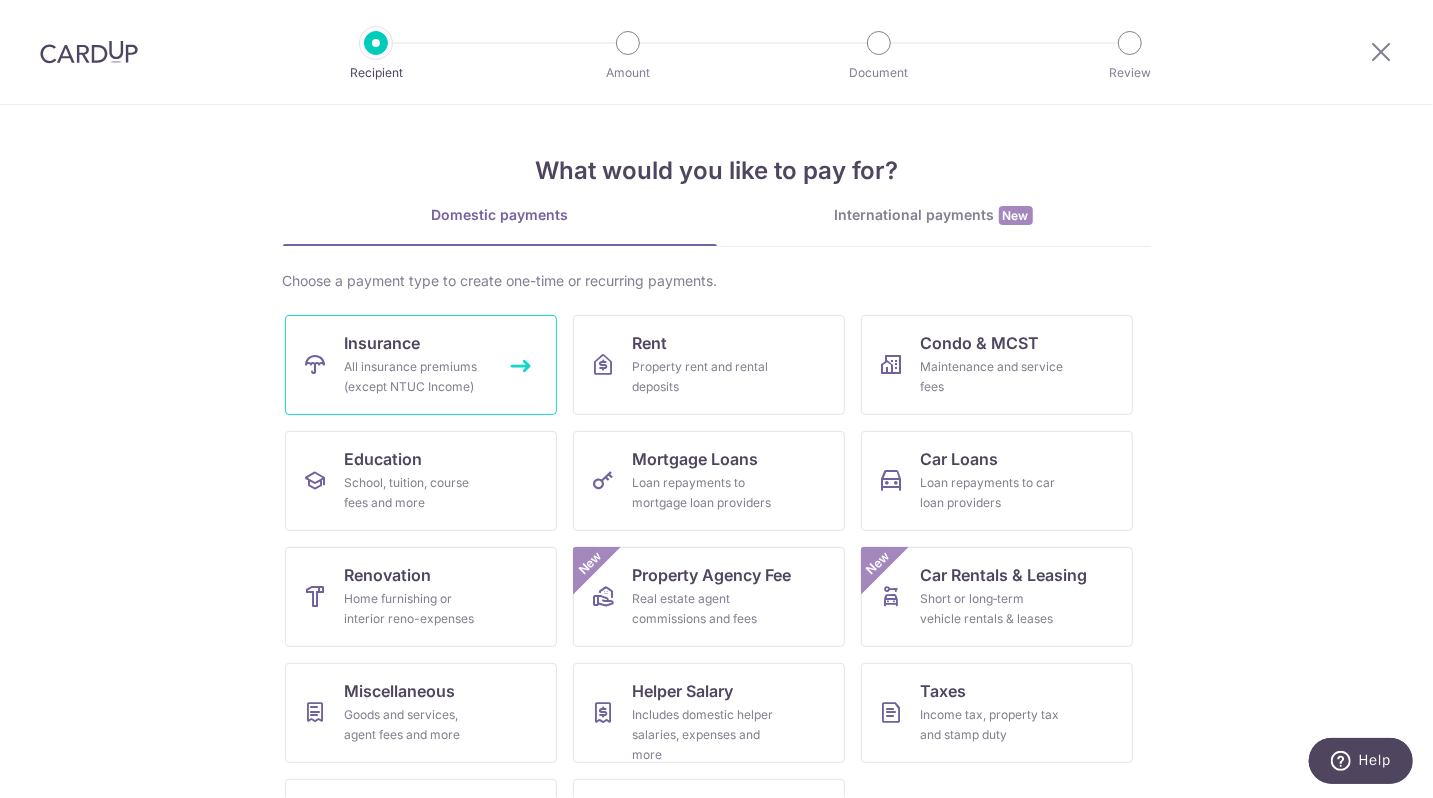 click on "All insurance premiums (except NTUC Income)" at bounding box center [417, 377] 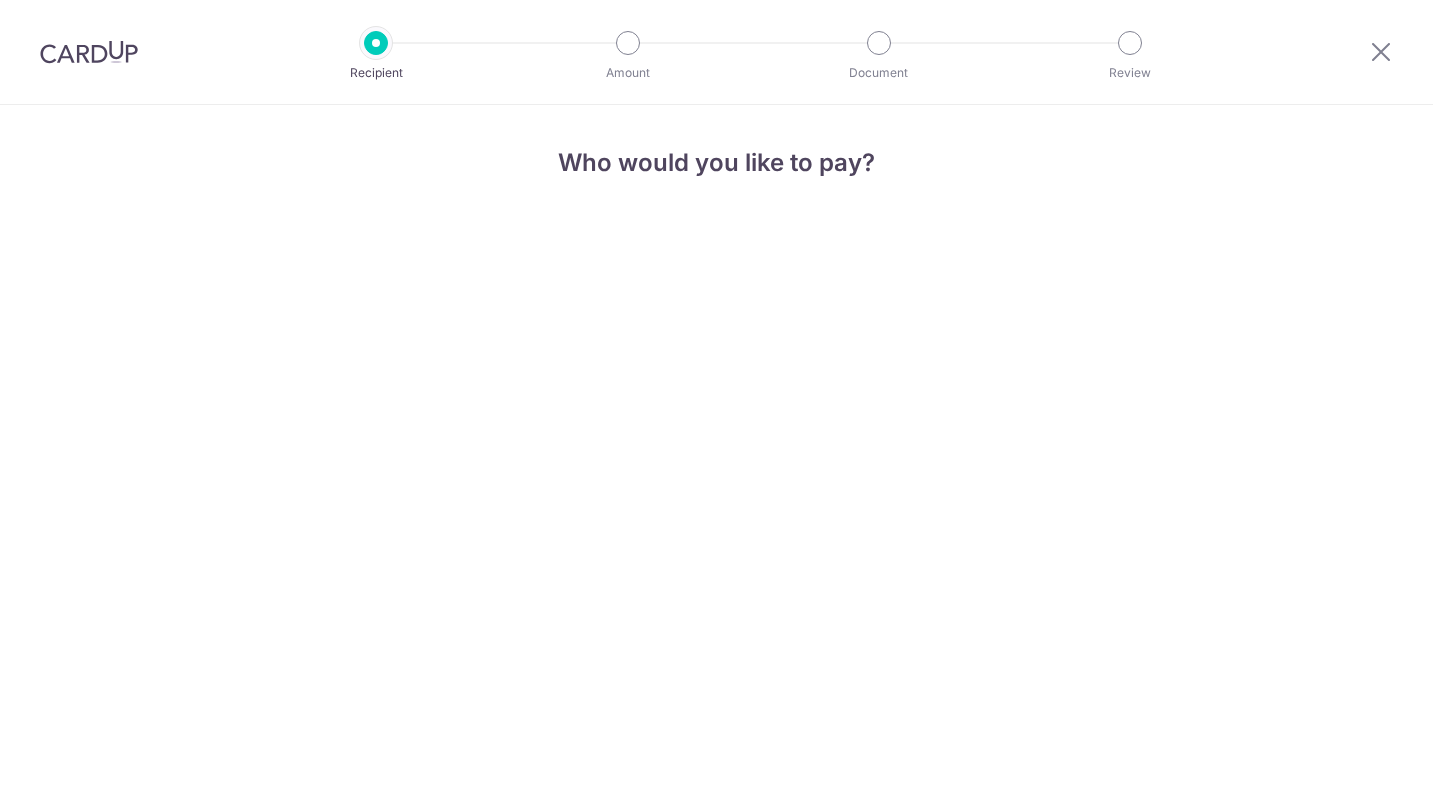 scroll, scrollTop: 0, scrollLeft: 0, axis: both 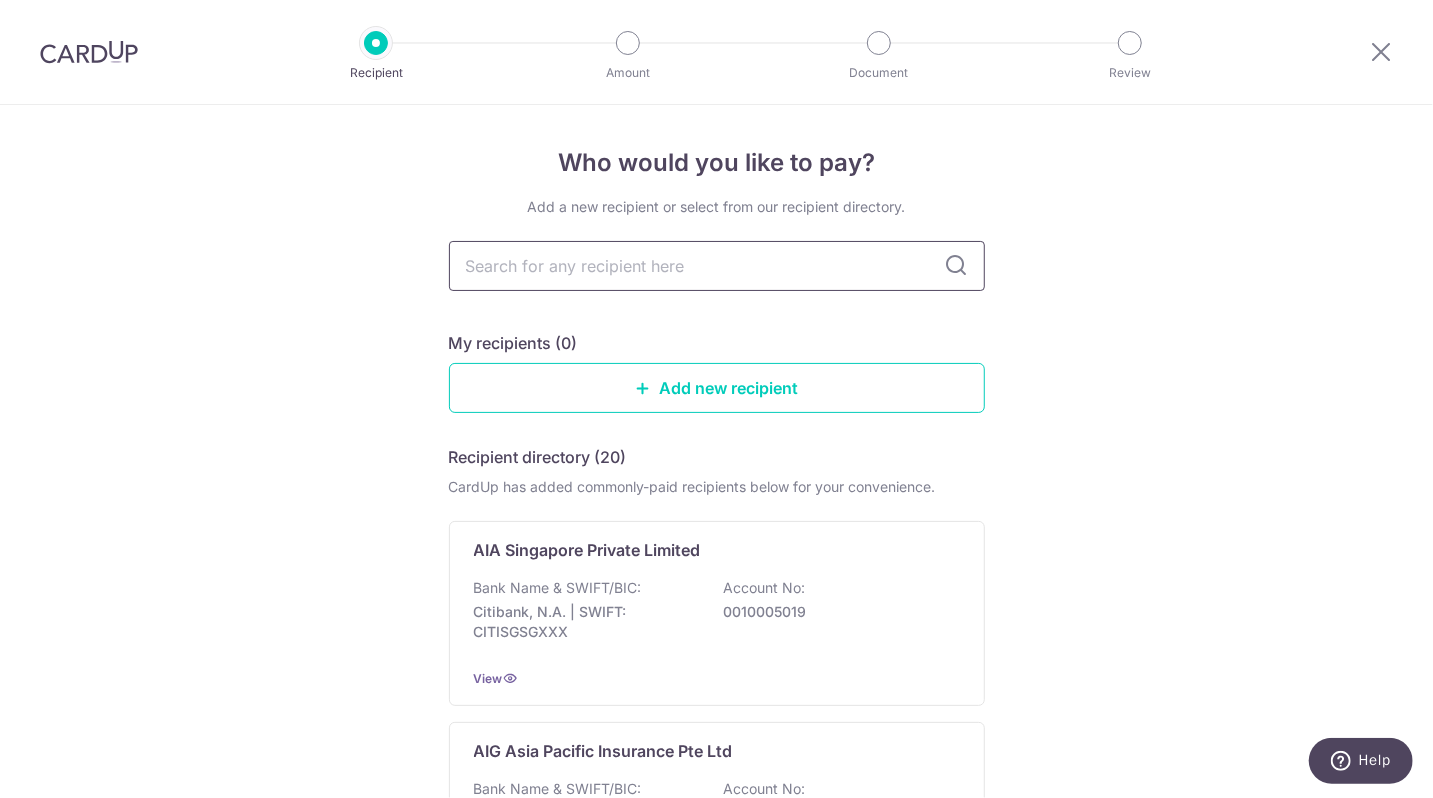 click at bounding box center (717, 266) 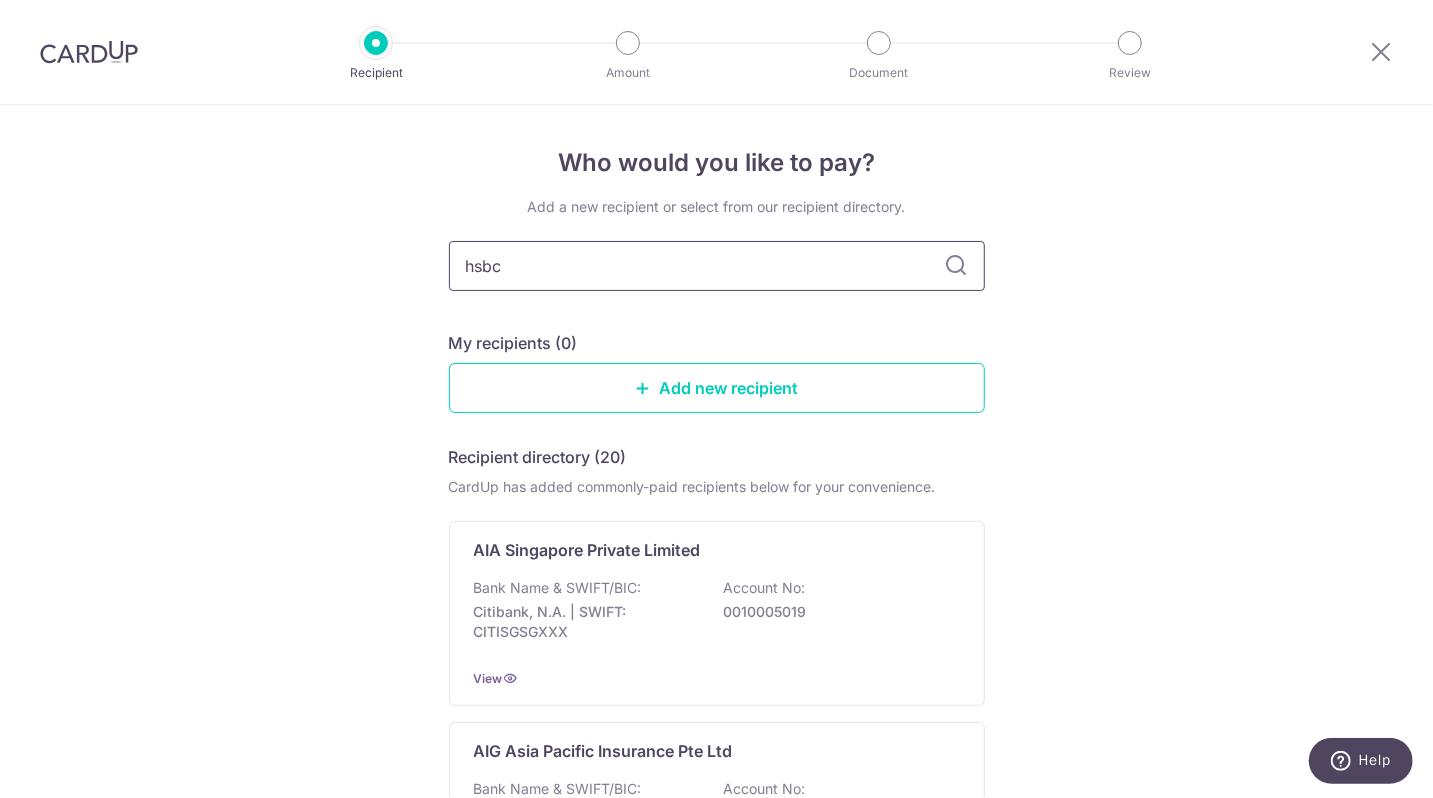 type on "hsbc" 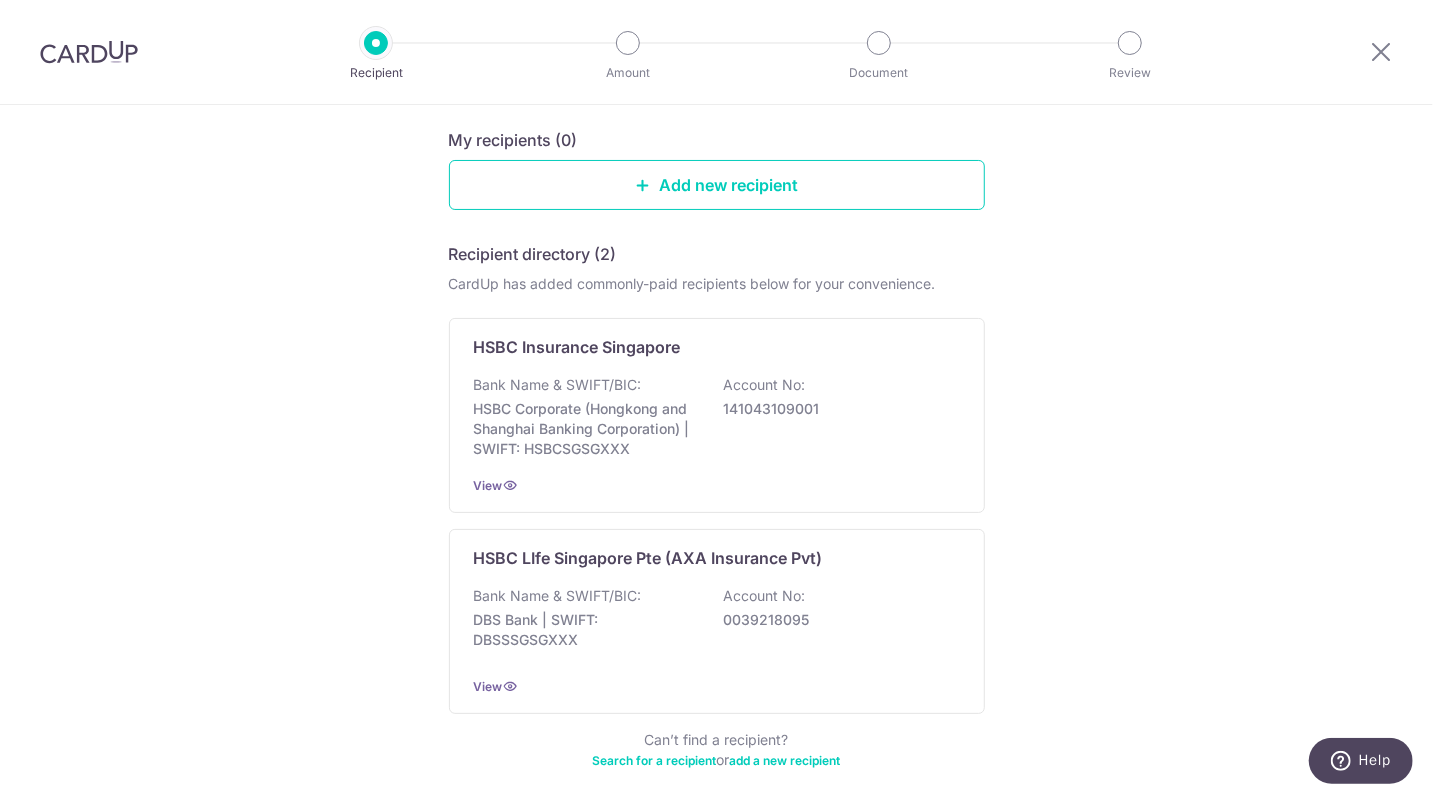 scroll, scrollTop: 206, scrollLeft: 0, axis: vertical 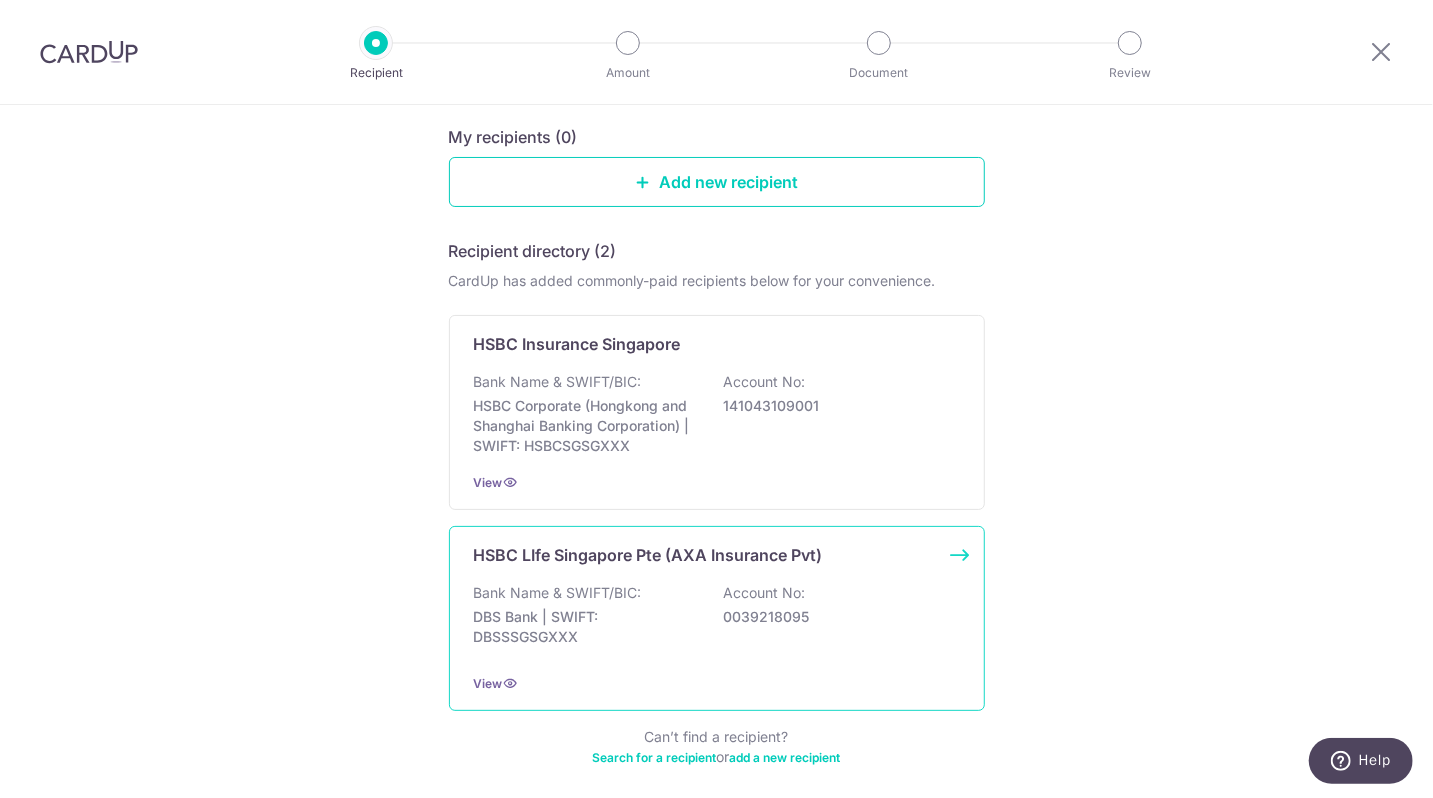 click on "Bank Name & SWIFT/BIC:
DBS Bank | SWIFT: DBSSSGSGXXX
Account No:
0039218095" at bounding box center [717, 620] 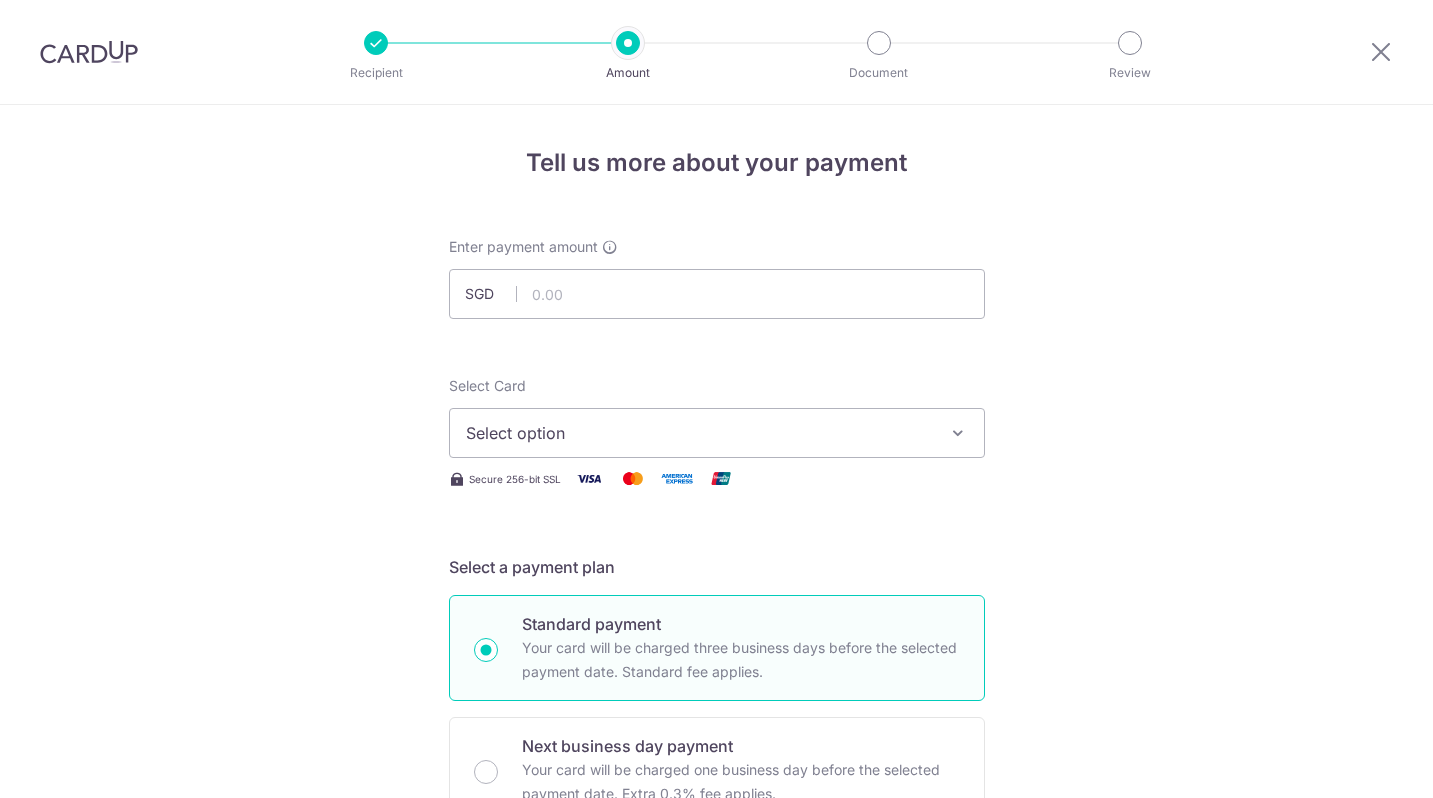 scroll, scrollTop: 0, scrollLeft: 0, axis: both 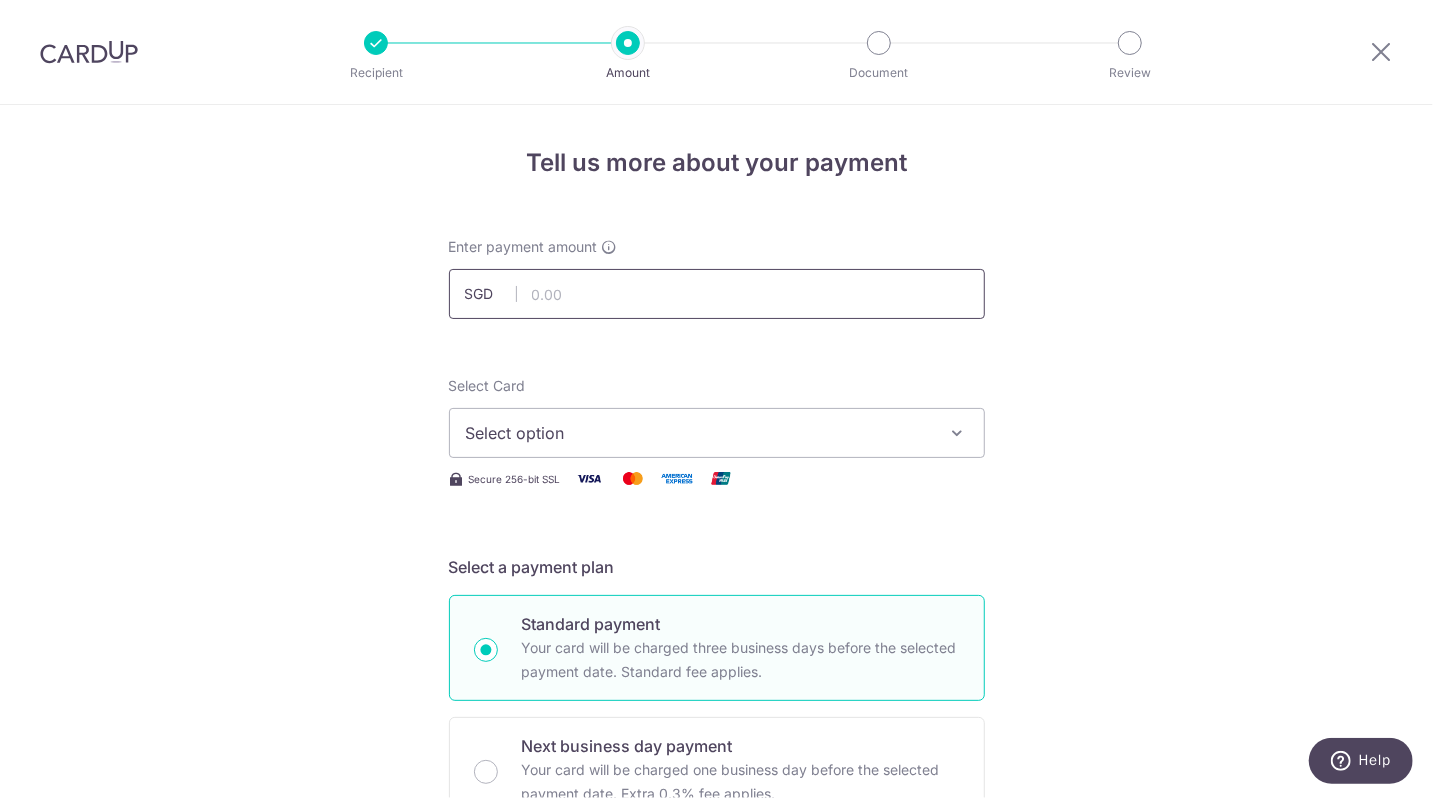 click at bounding box center (717, 294) 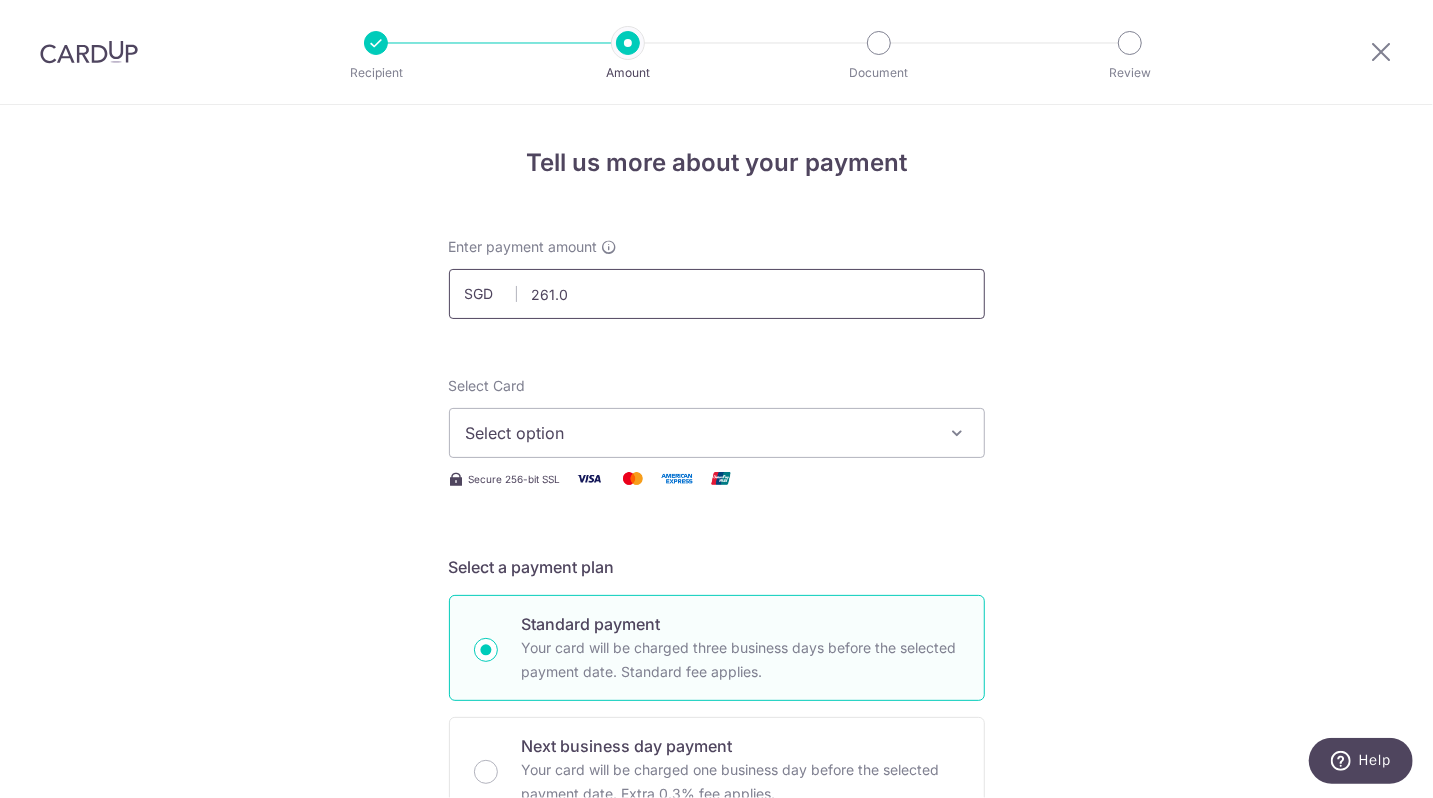 type on "261.09" 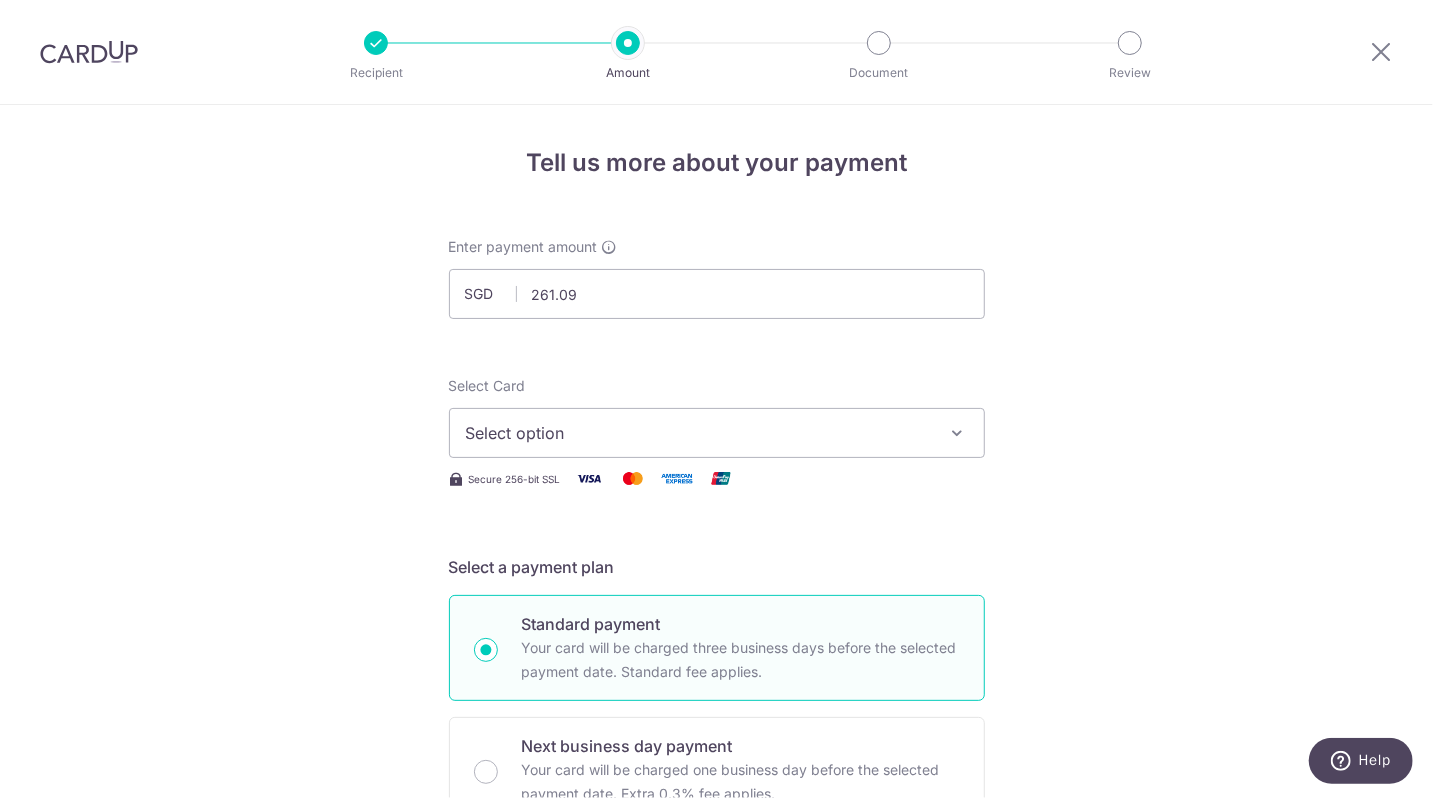 click on "Tell us more about your payment
Enter payment amount
SGD
261.09
261.09
Select Card
Select option
Add credit card
Your Cards
**** [CARD_LAST_FOUR]
**** [CARD_LAST_FOUR]
**** [CARD_LAST_FOUR]
Secure 256-bit SSL
Text
New card details
Card" at bounding box center (716, 1009) 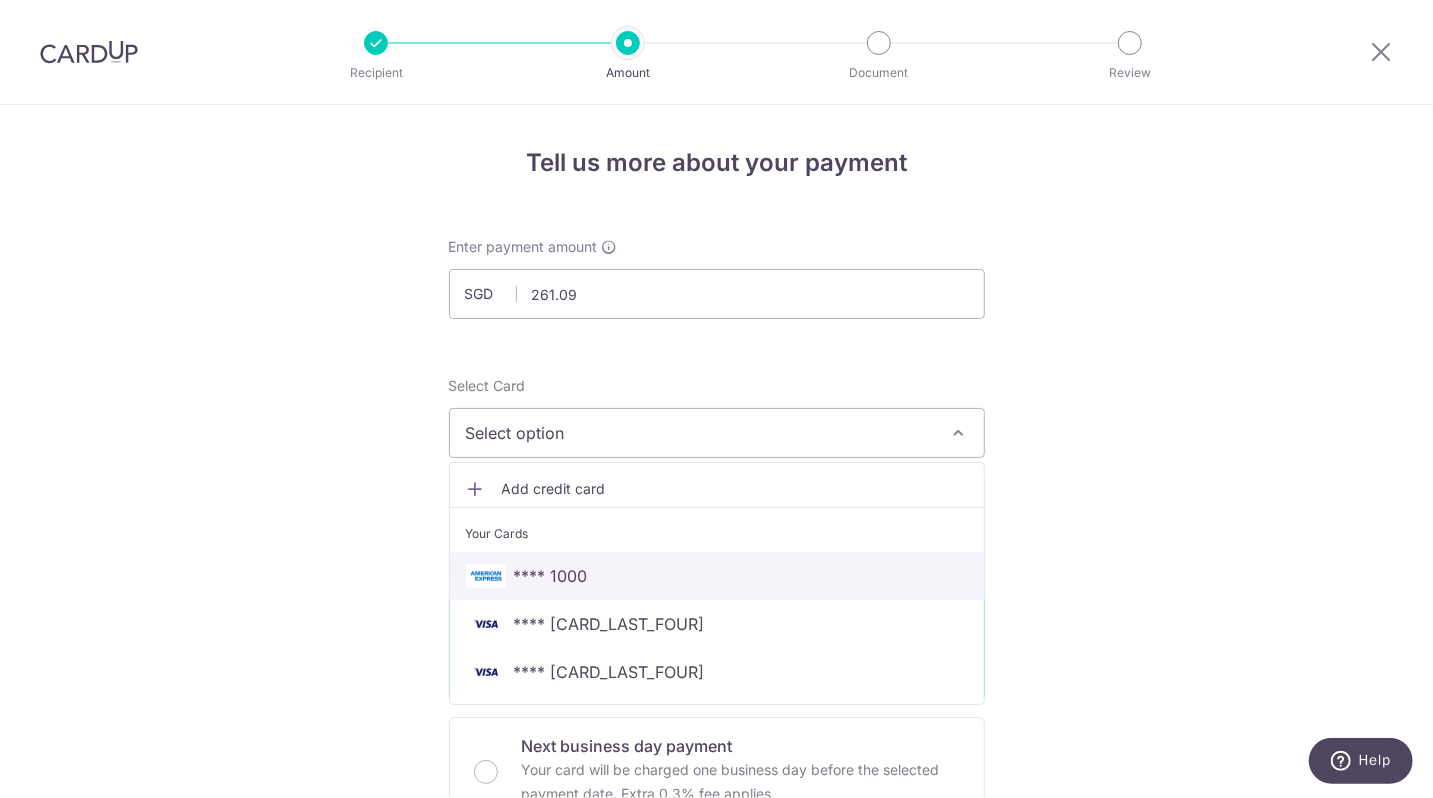 click on "**** 1000" at bounding box center (717, 576) 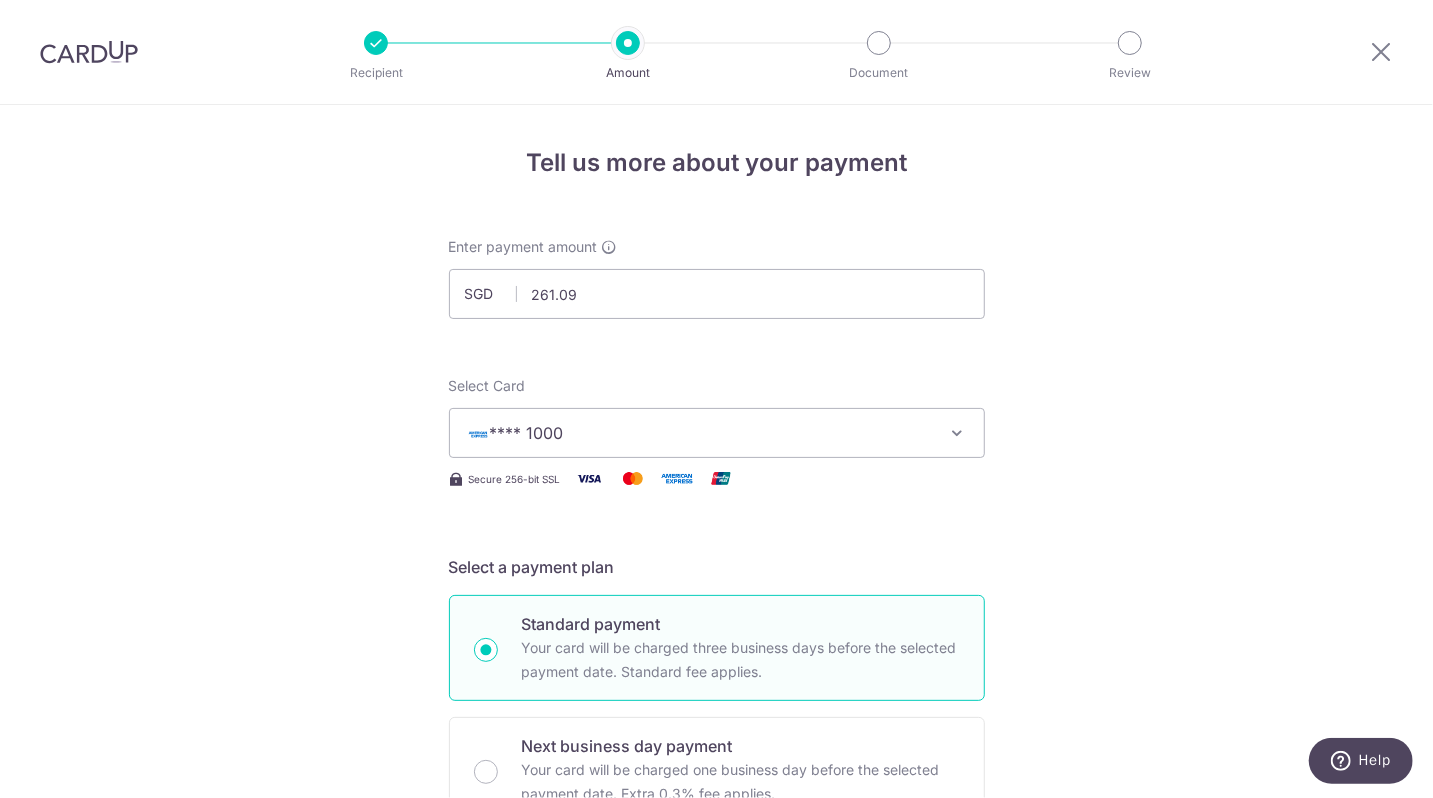 click on "Tell us more about your payment
Enter payment amount
SGD
261.09
261.09
Select Card
**** [CARD_LAST_FOUR]
Add credit card
Your Cards
**** [CARD_LAST_FOUR]
**** [CARD_LAST_FOUR]
**** [CARD_LAST_FOUR]
Secure 256-bit SSL
Text
New card details
Card" at bounding box center [716, 1009] 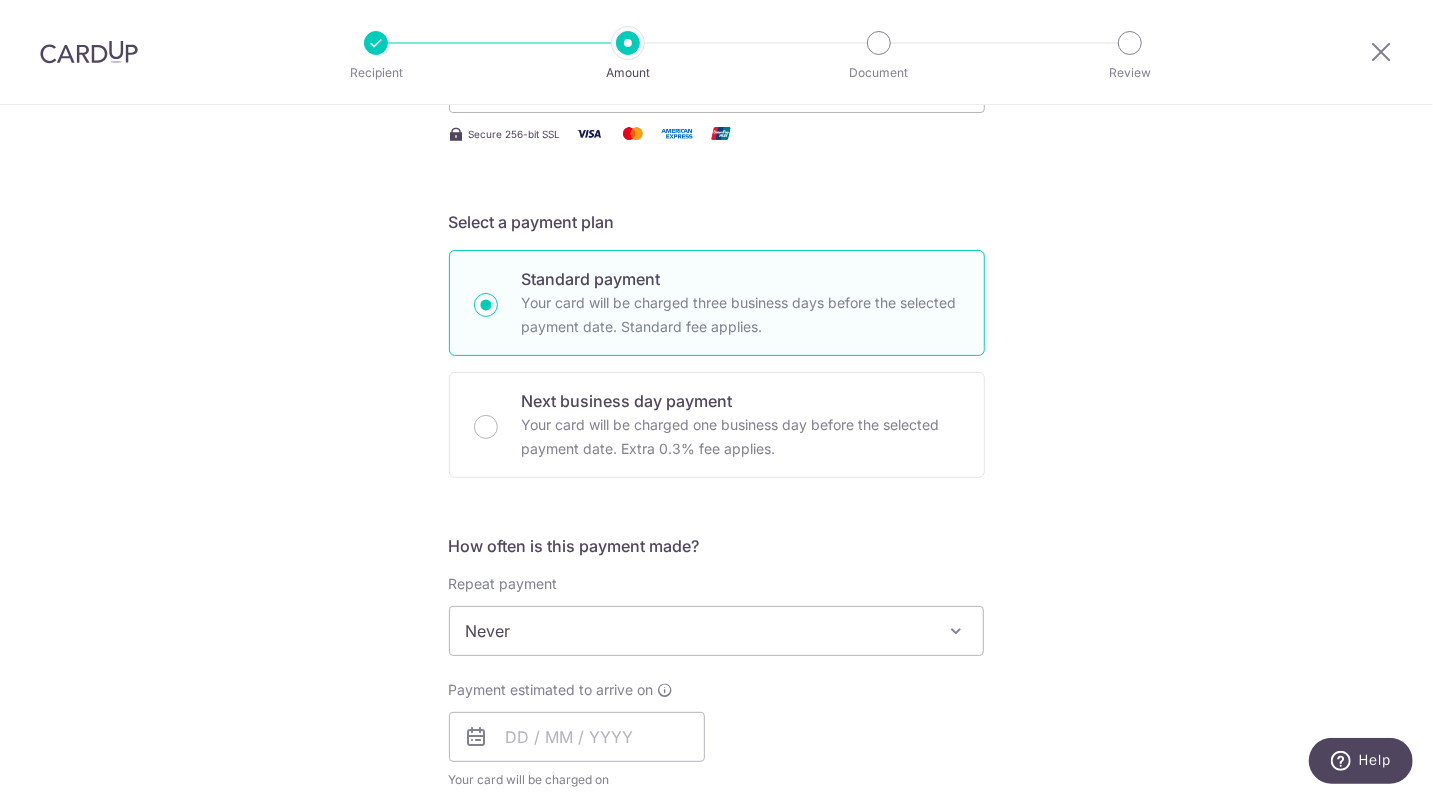 scroll, scrollTop: 351, scrollLeft: 0, axis: vertical 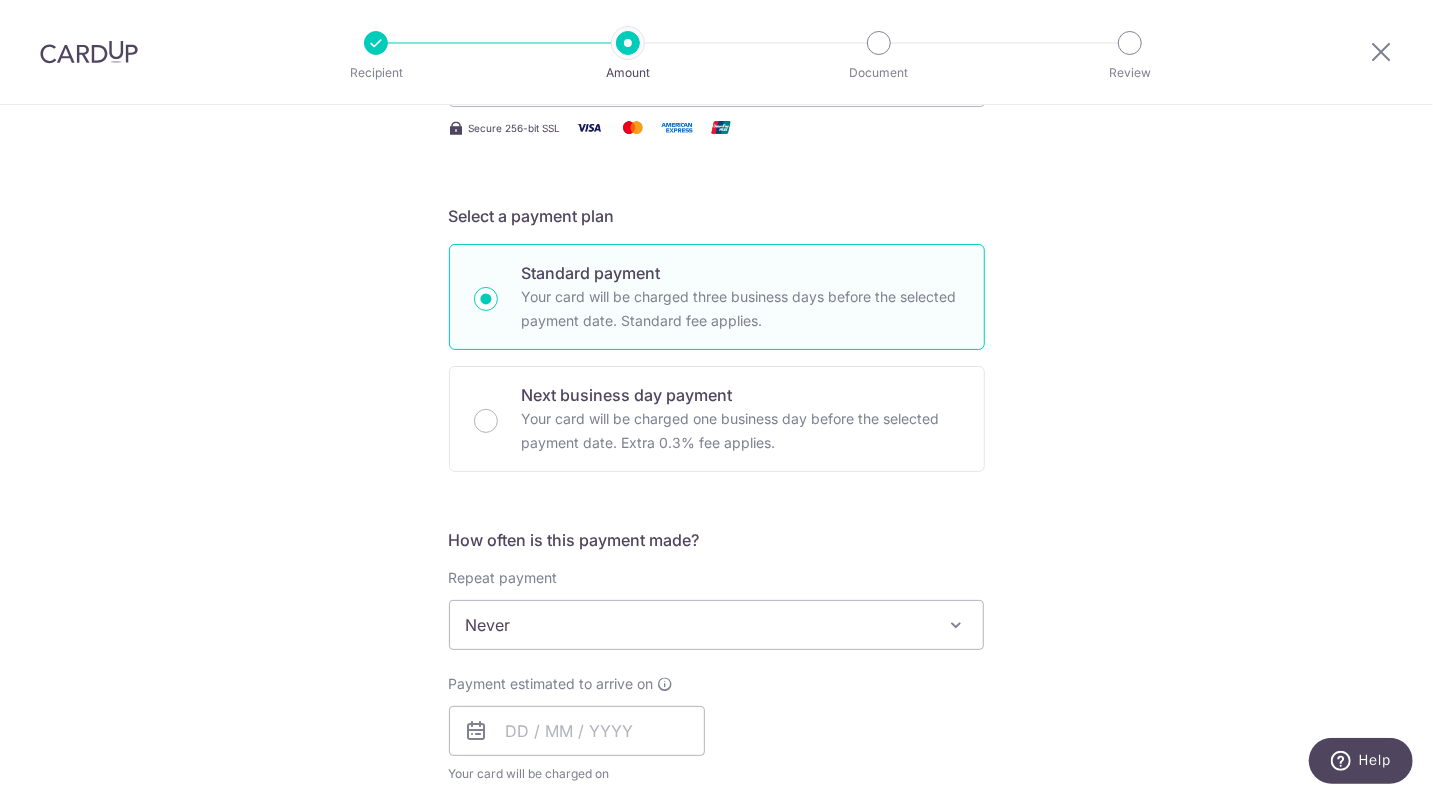 click on "Never" at bounding box center (717, 625) 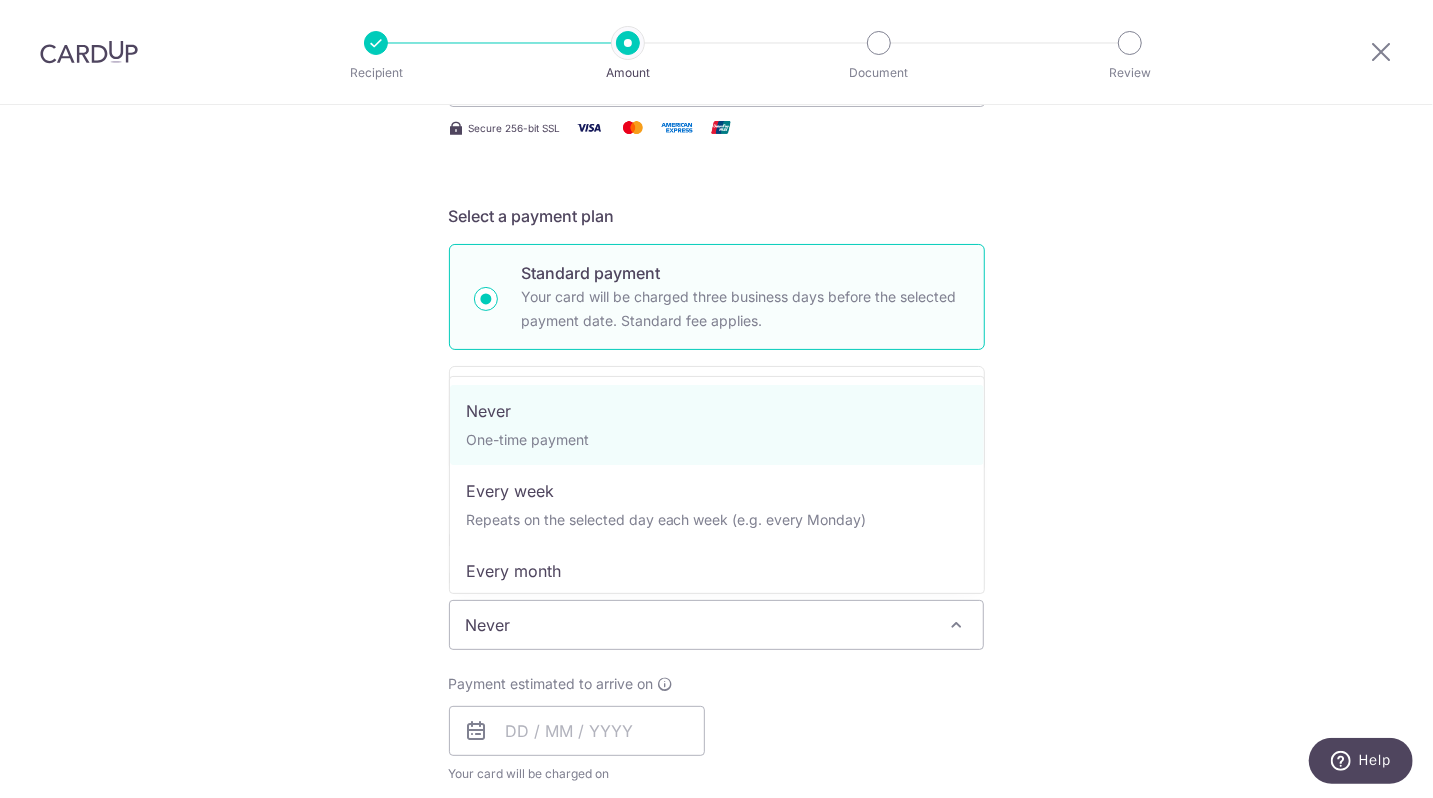 click on "Tell us more about your payment
Enter payment amount
SGD
261.09
261.09
Select Card
**** 1000
Add credit card
Your Cards
**** 1000
**** 5332
**** 4553
Secure 256-bit SSL
Text
New card details
Card" at bounding box center (716, 658) 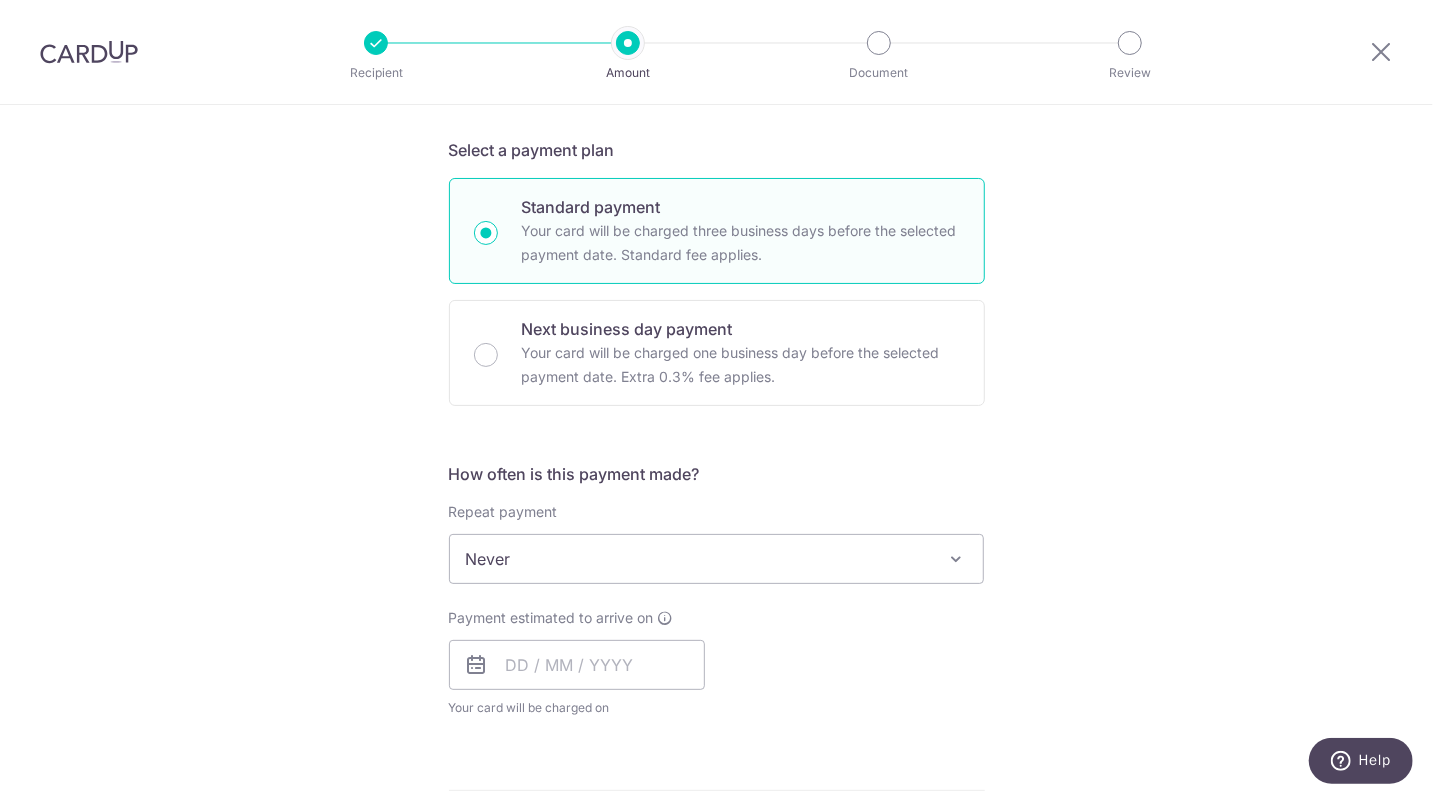 scroll, scrollTop: 426, scrollLeft: 0, axis: vertical 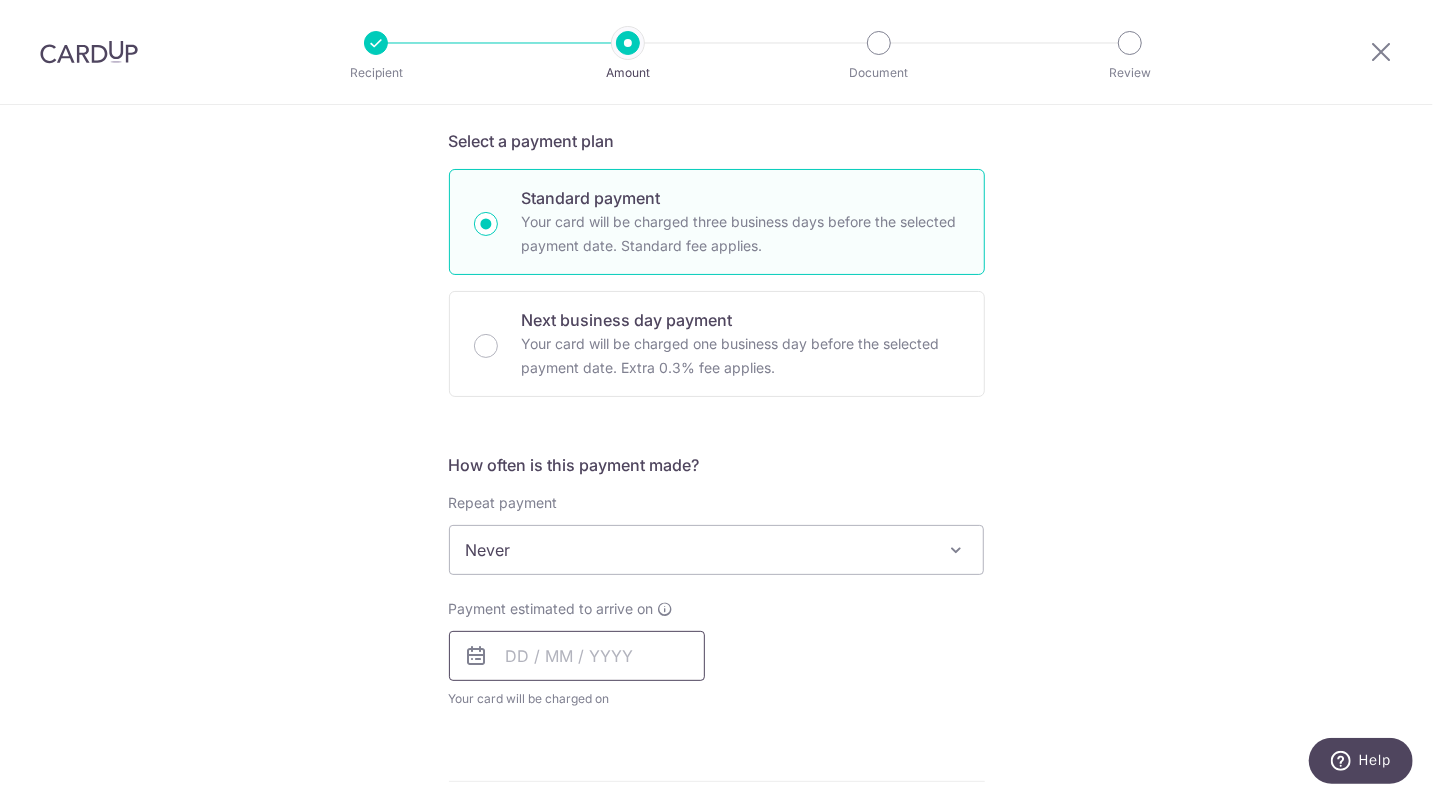 click at bounding box center [577, 656] 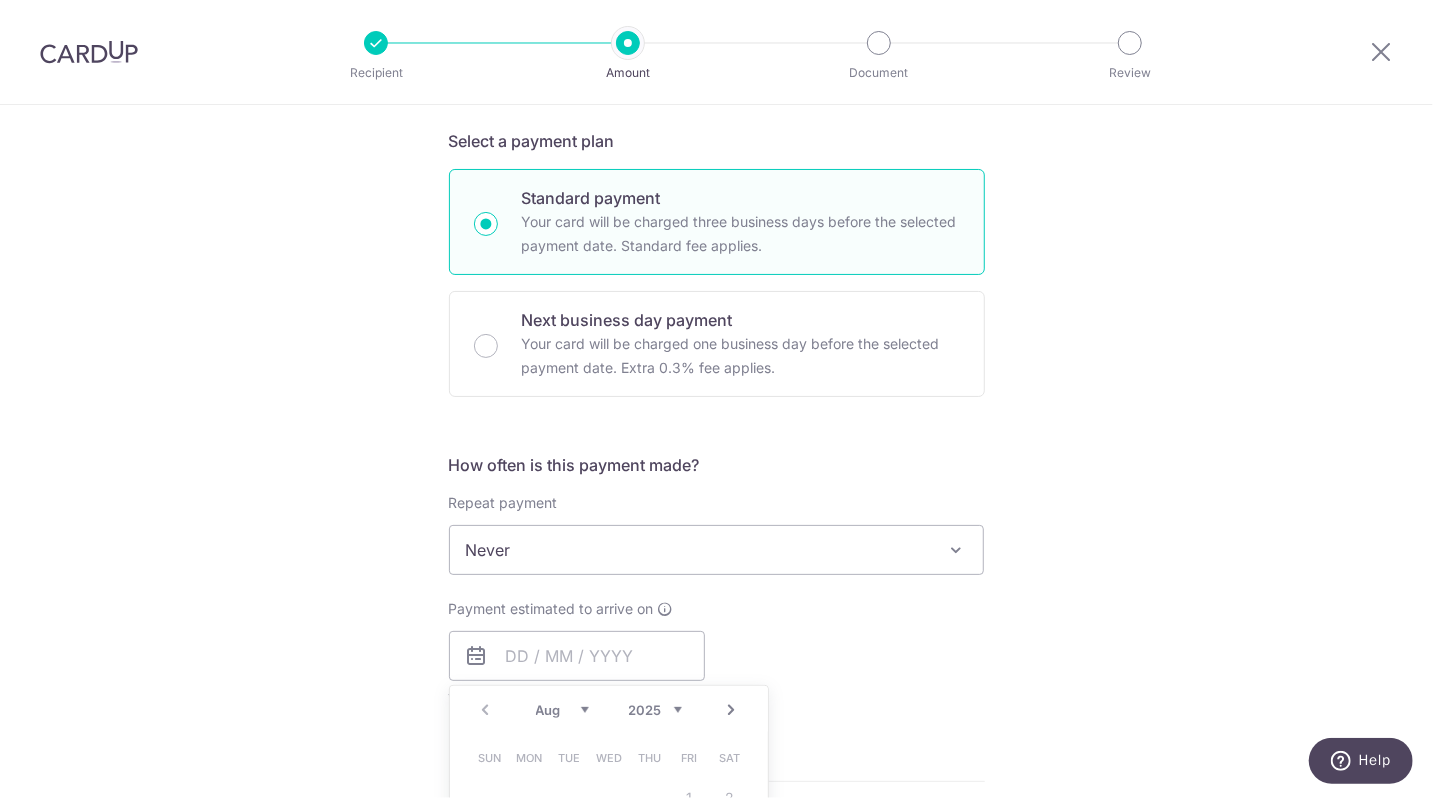 click on "Next" at bounding box center [732, 710] 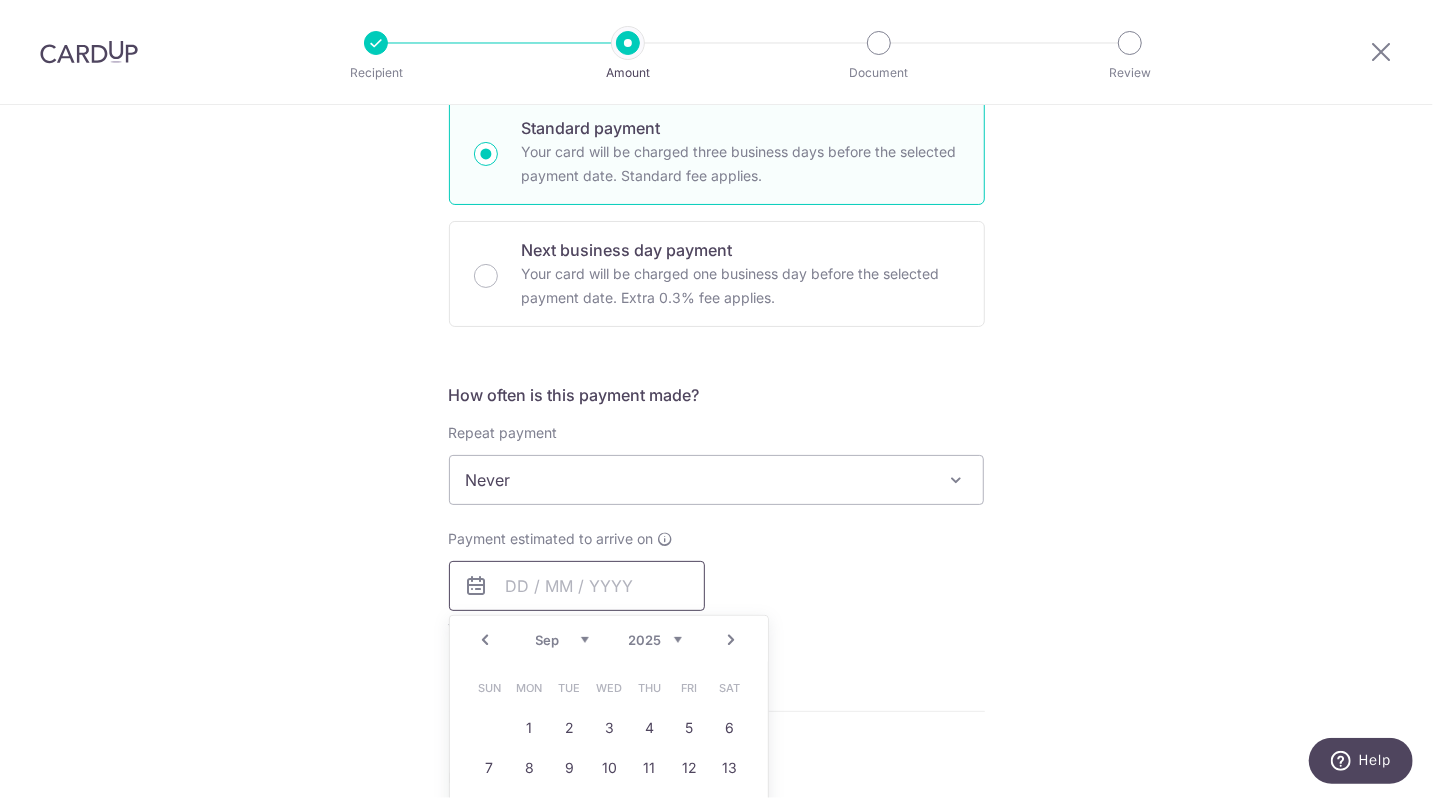 scroll, scrollTop: 527, scrollLeft: 0, axis: vertical 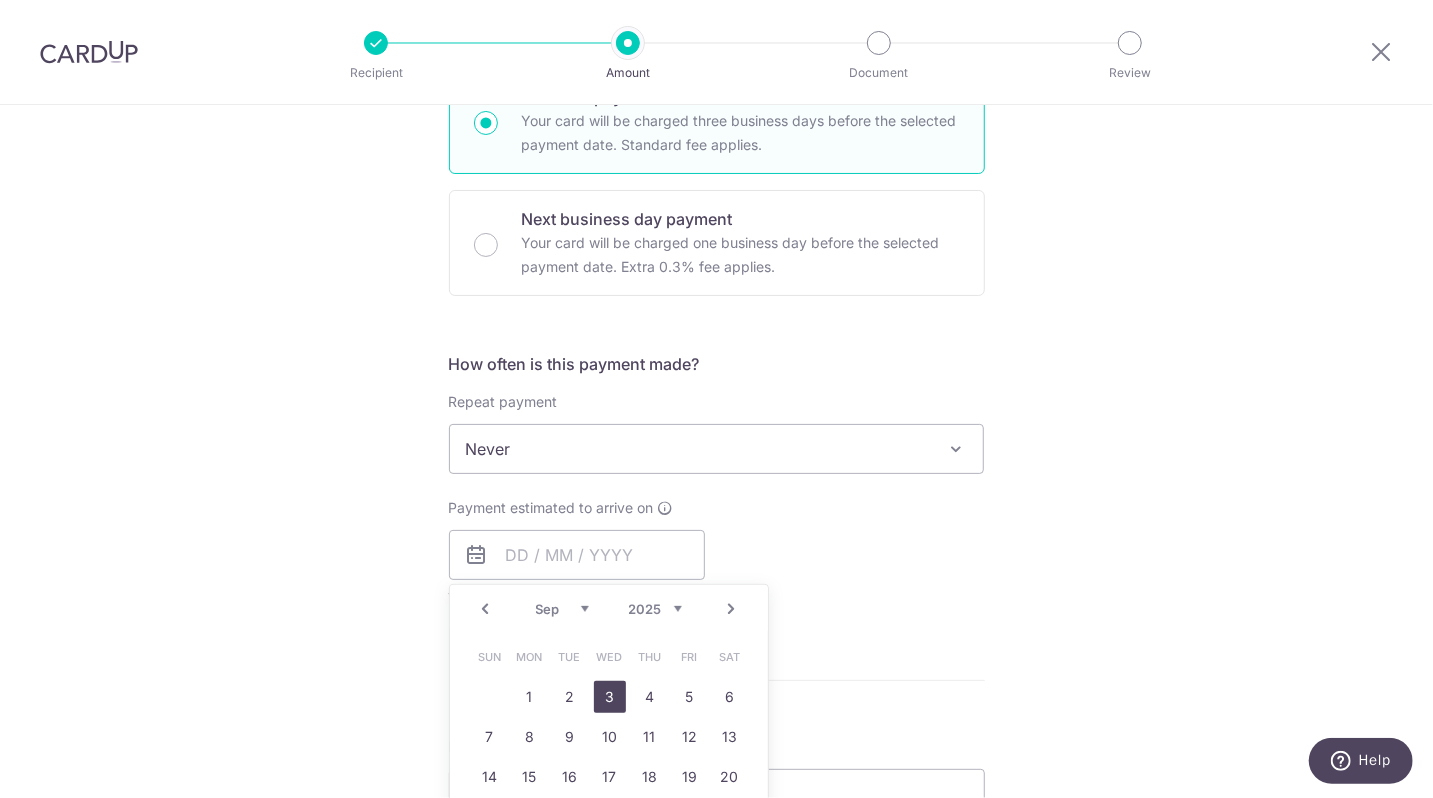click on "3" at bounding box center [610, 697] 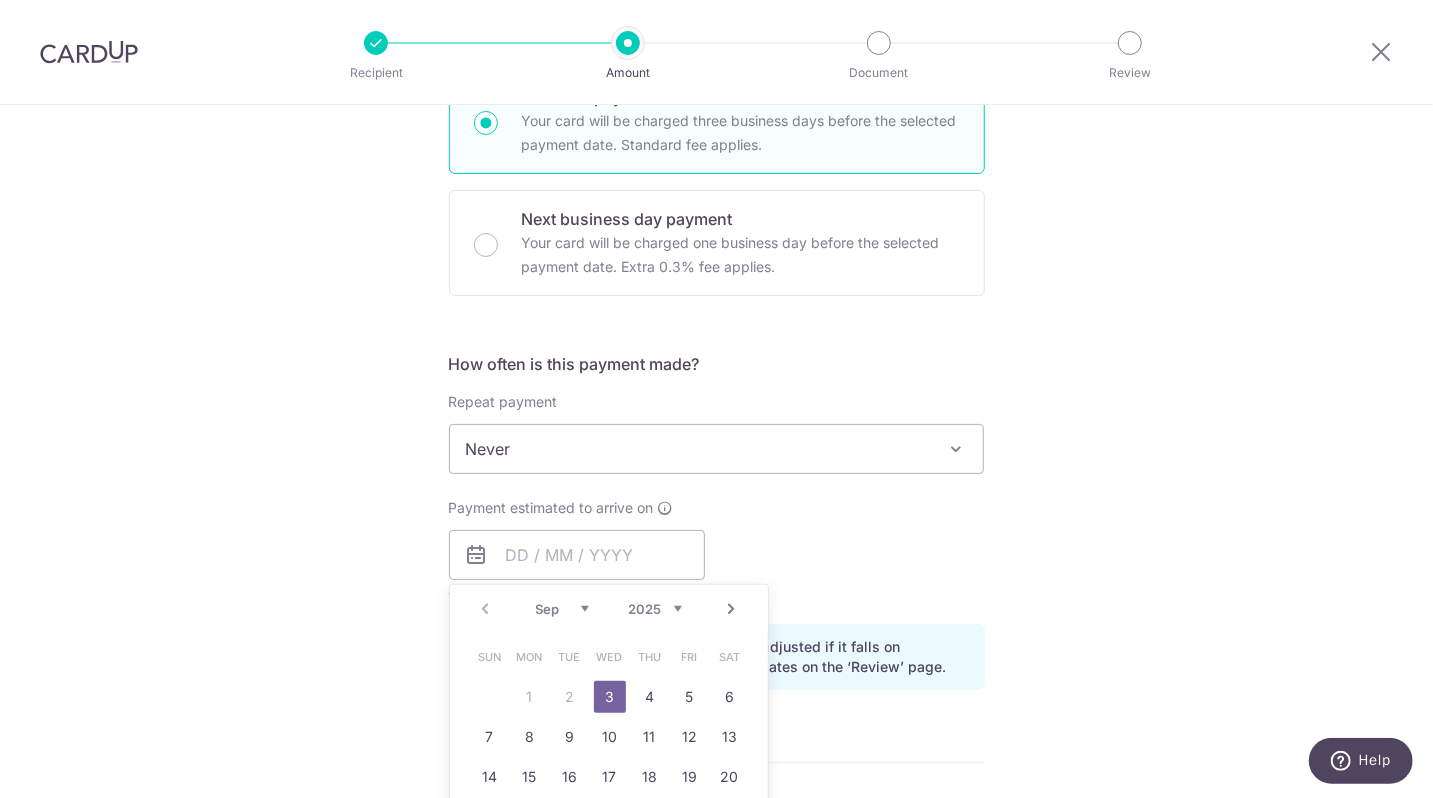 type on "03/09/2025" 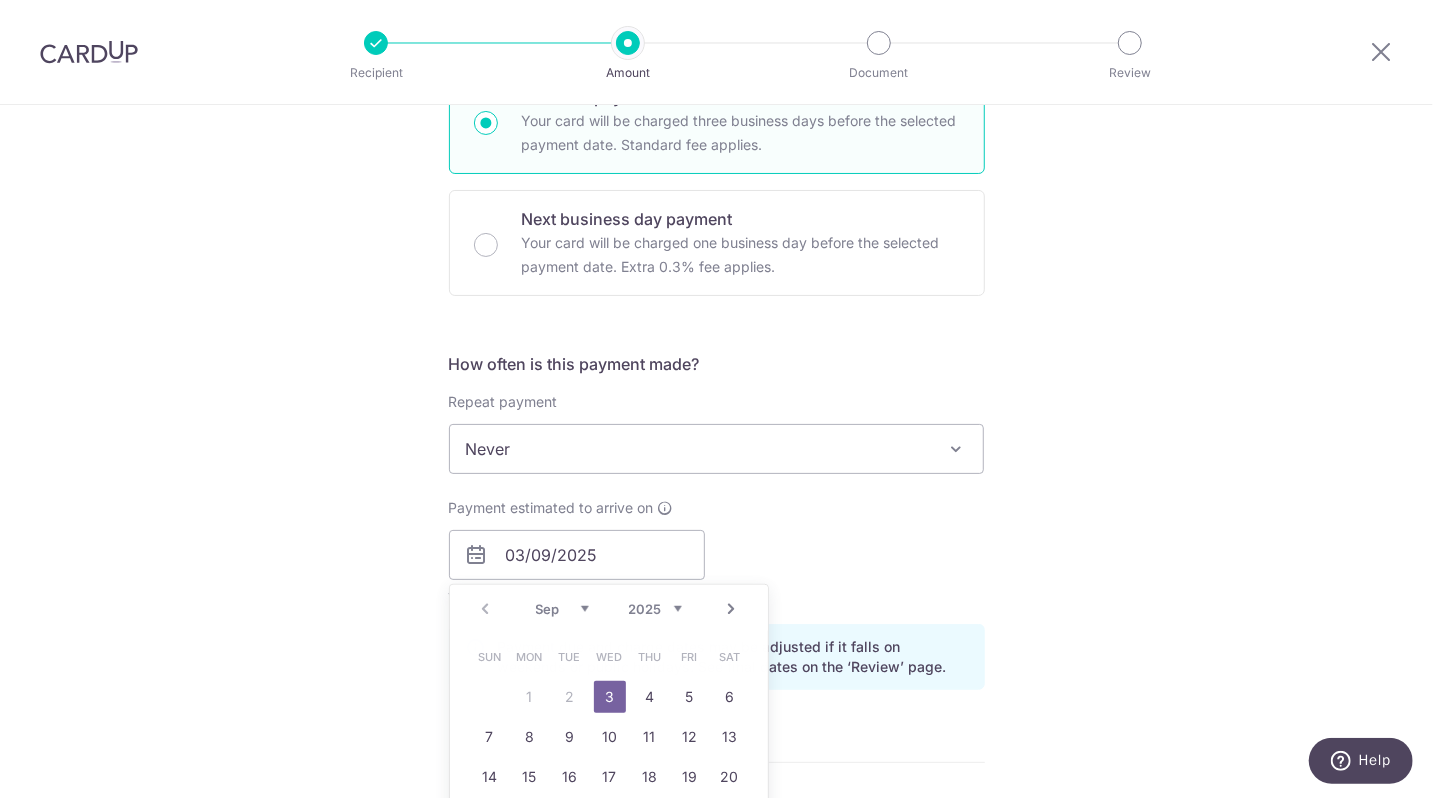 click on "Payment estimated to arrive on
03/09/2025
Prev Next Sep Oct Nov Dec 2025 2026 2027 2028 2029 2030 2031 2032 2033 2034 2035 Sun Mon Tue Wed Thu Fri Sat   1 2 3 4 5 6 7 8 9 10 11 12 13 14 15 16 17 18 19 20 21 22 23 24 25 26 27 28 29 30
Your card will be charged on   for the first payment
* If your payment is funded by  9:00am SGT on Monday 11/08/2025
11/08/2025
No. of Payments" at bounding box center (717, 553) 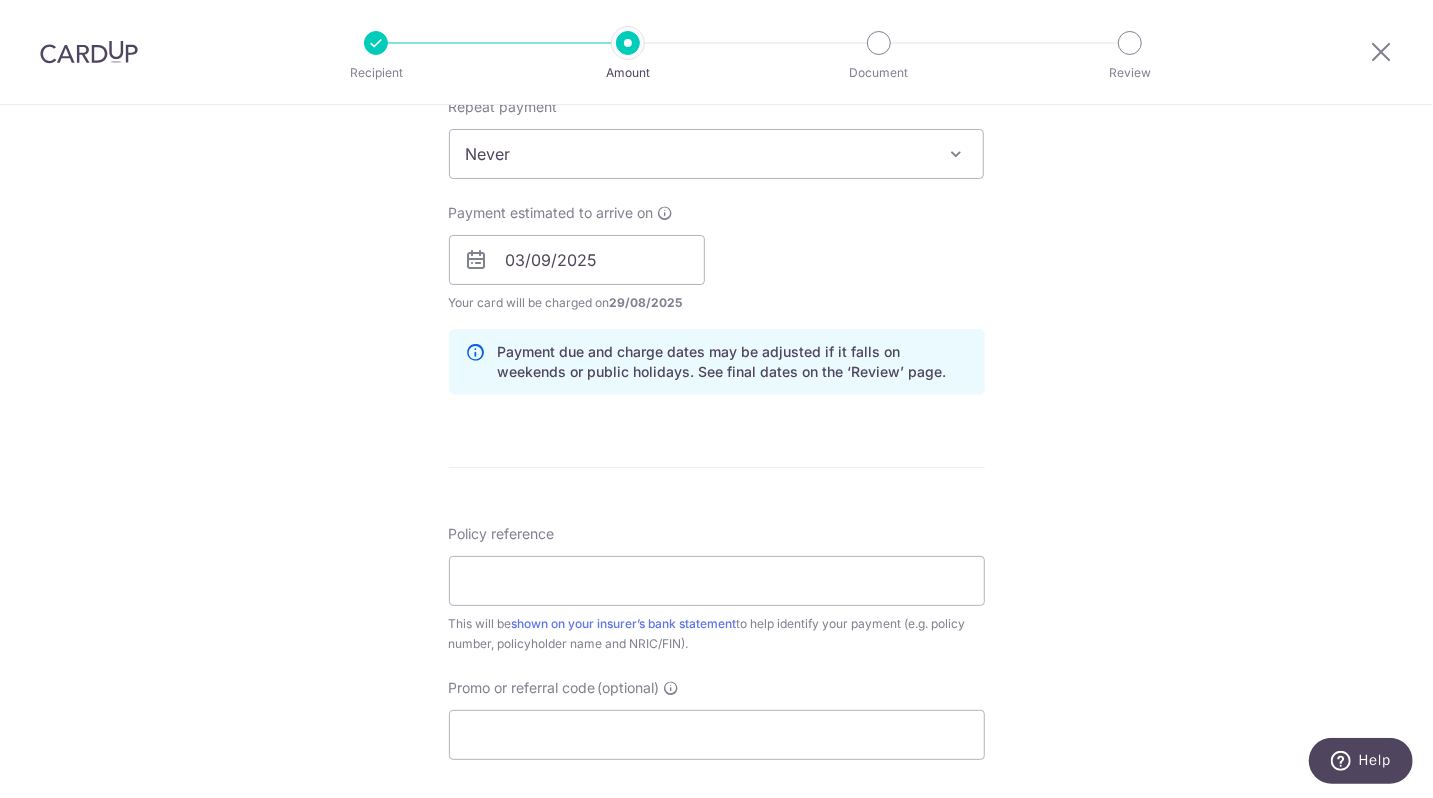 scroll, scrollTop: 825, scrollLeft: 0, axis: vertical 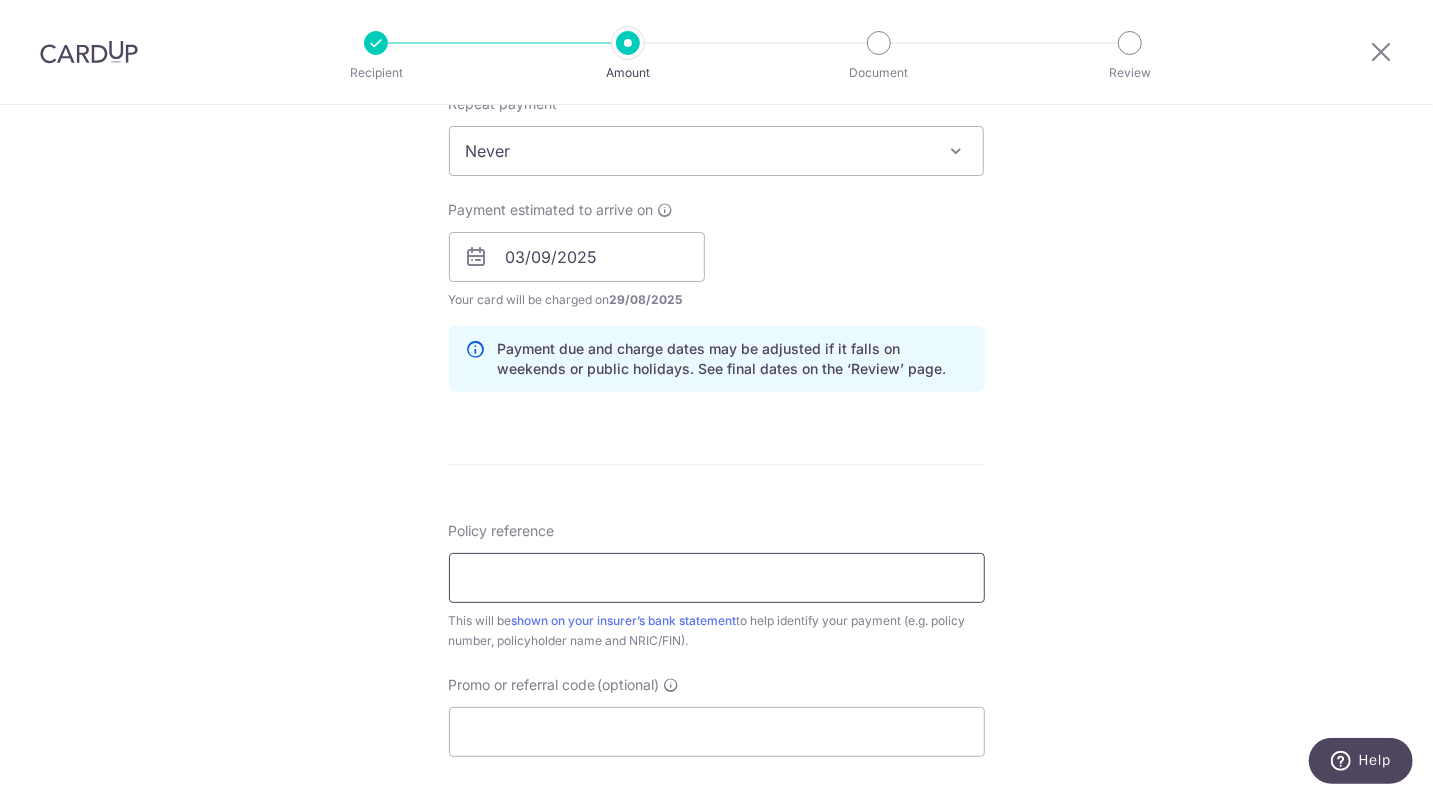 click on "Policy reference" at bounding box center (717, 578) 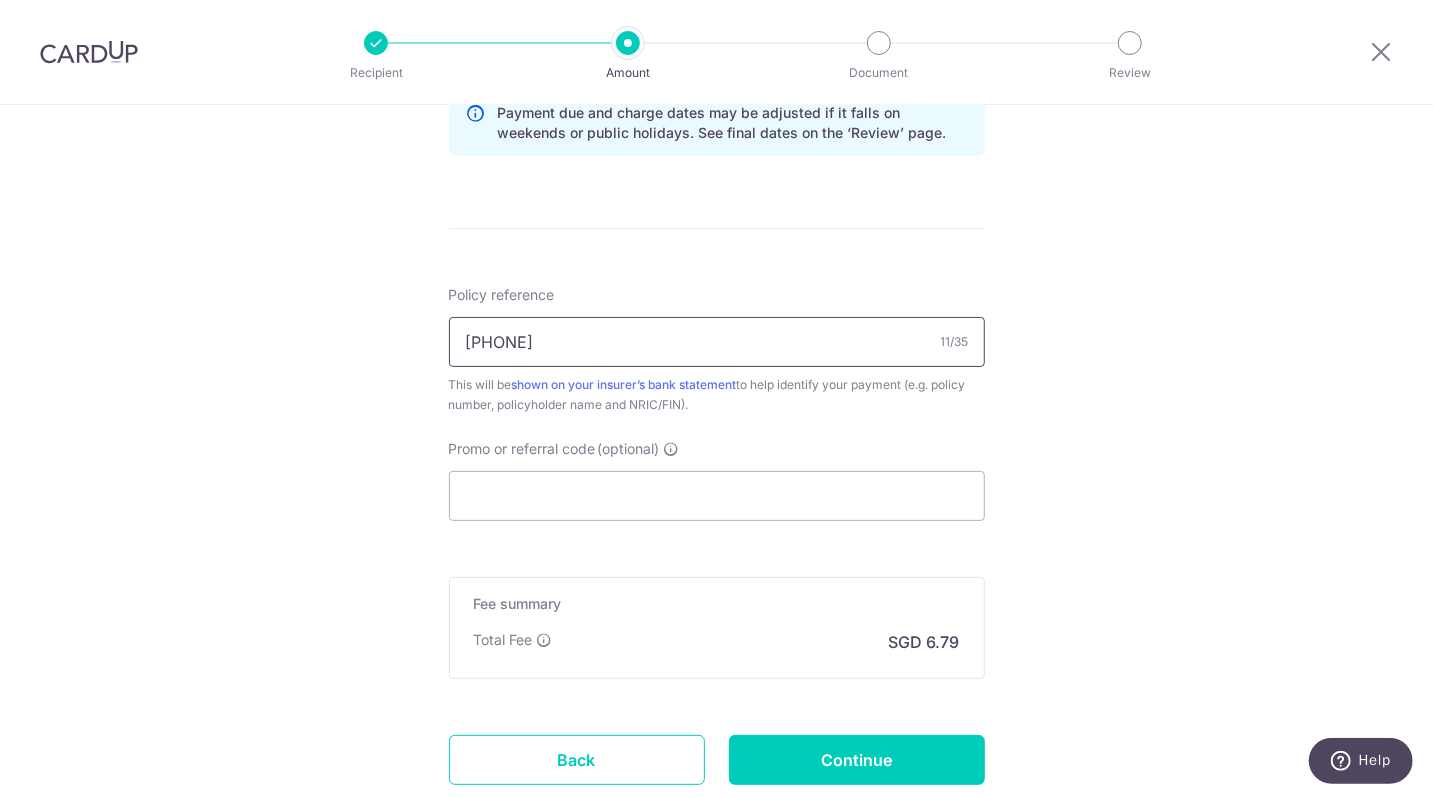 scroll, scrollTop: 1192, scrollLeft: 0, axis: vertical 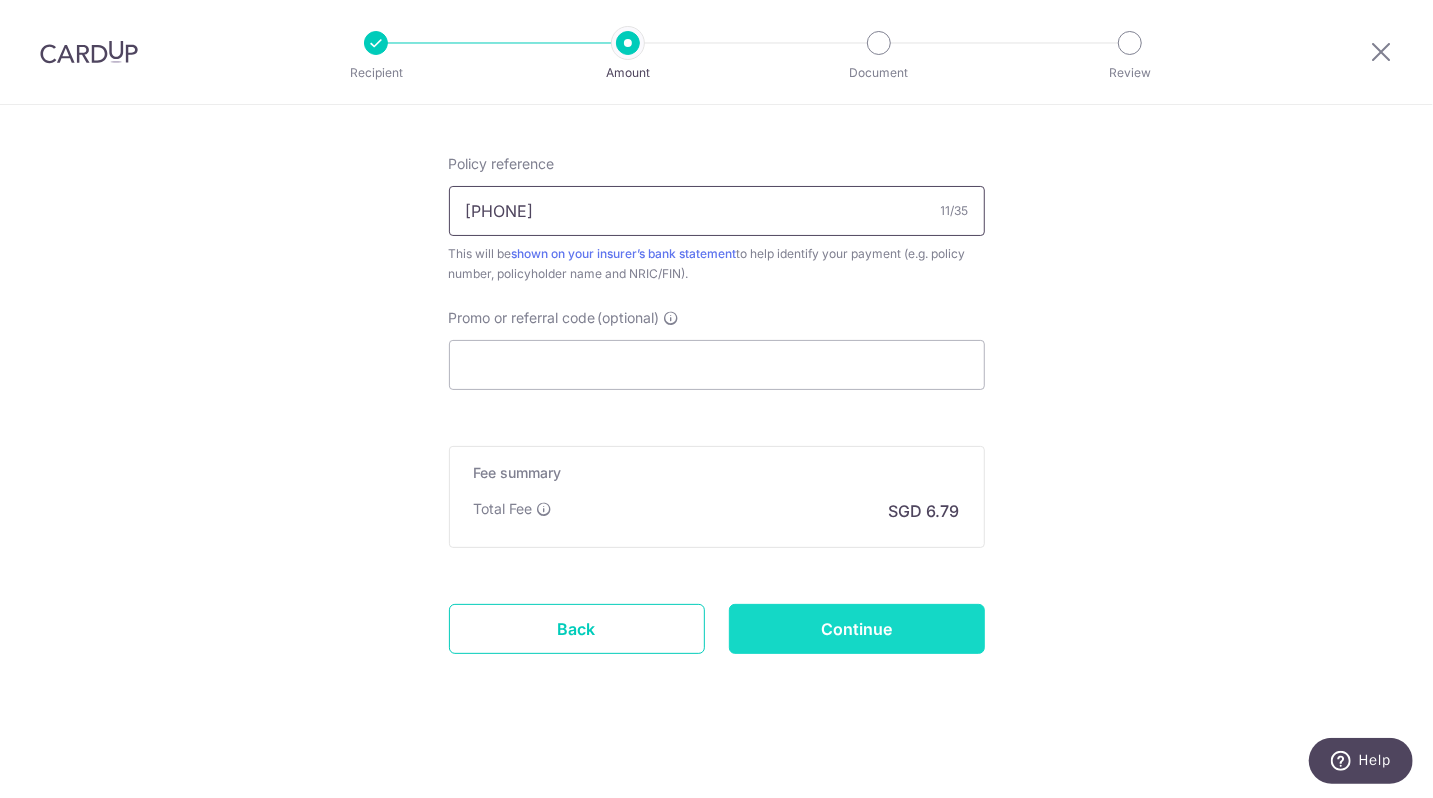 type on "102-2893224" 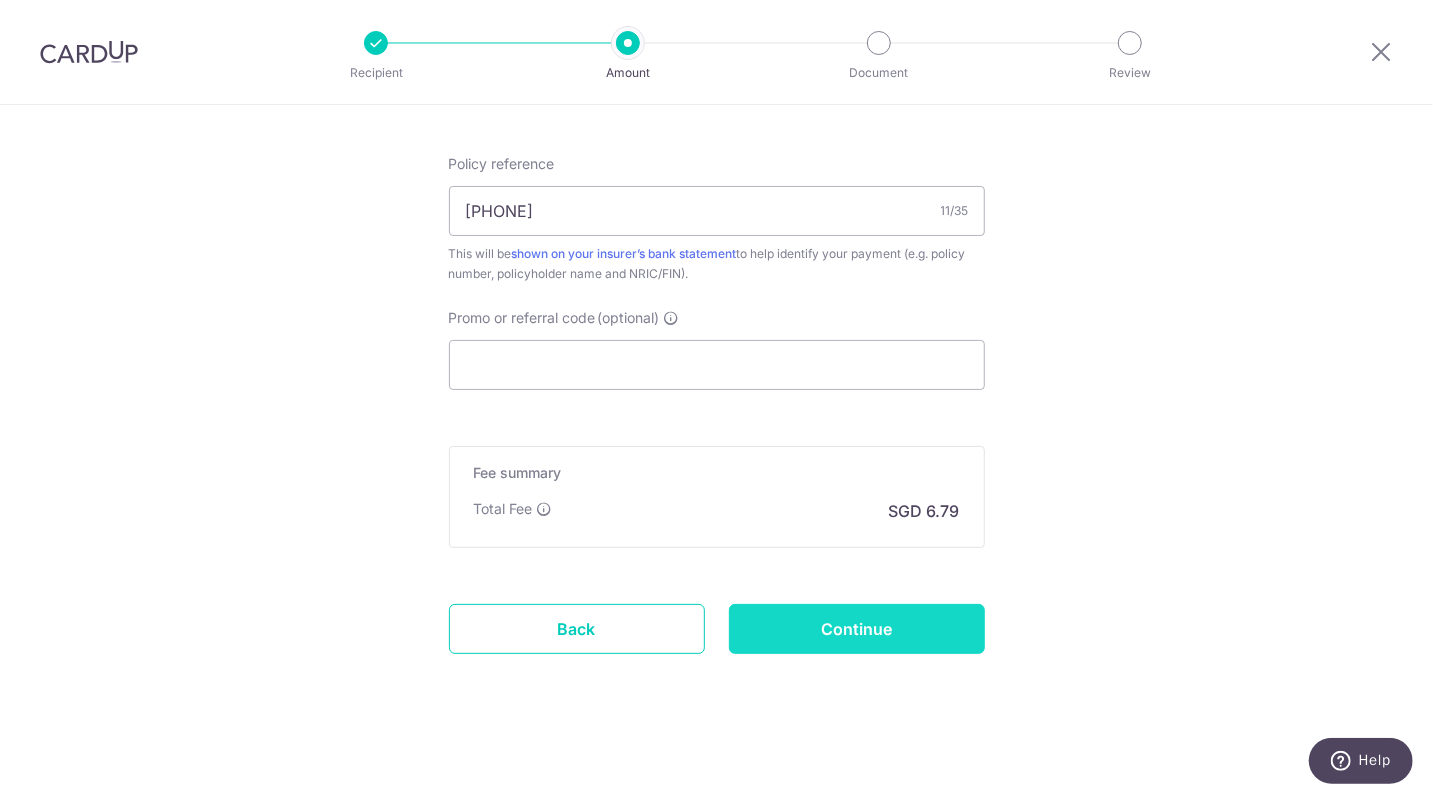 click on "Continue" at bounding box center [857, 629] 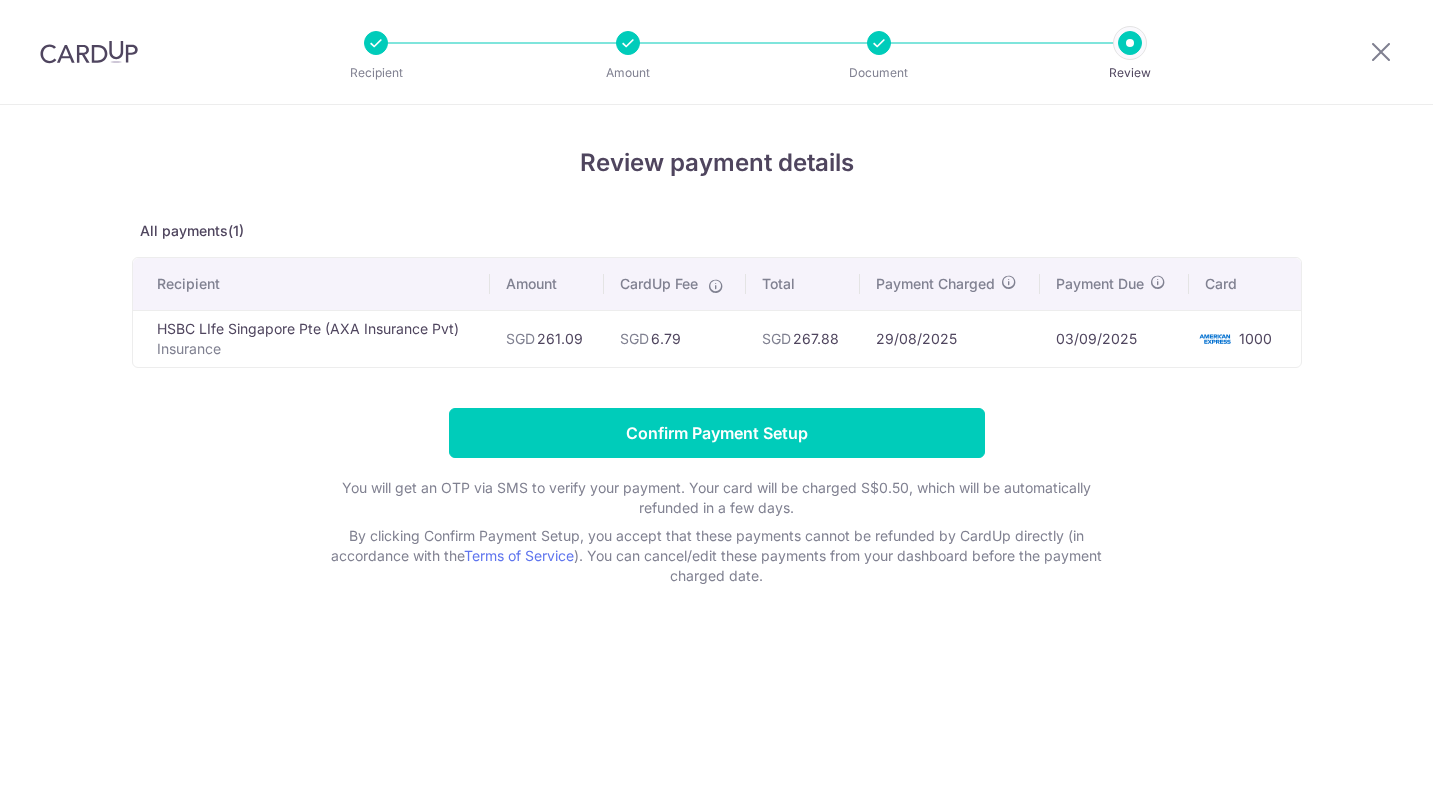scroll, scrollTop: 0, scrollLeft: 0, axis: both 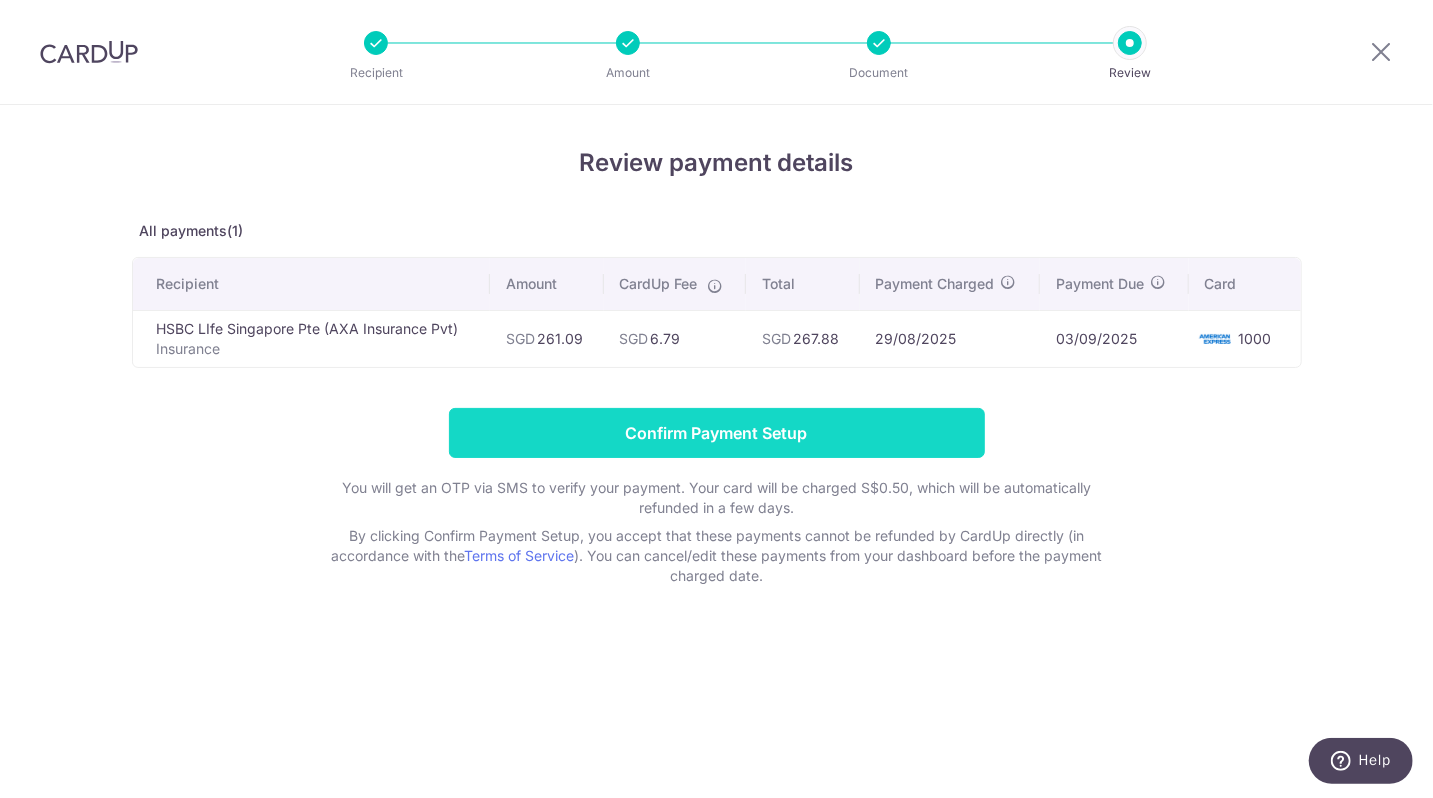 click on "Confirm Payment Setup" at bounding box center [717, 433] 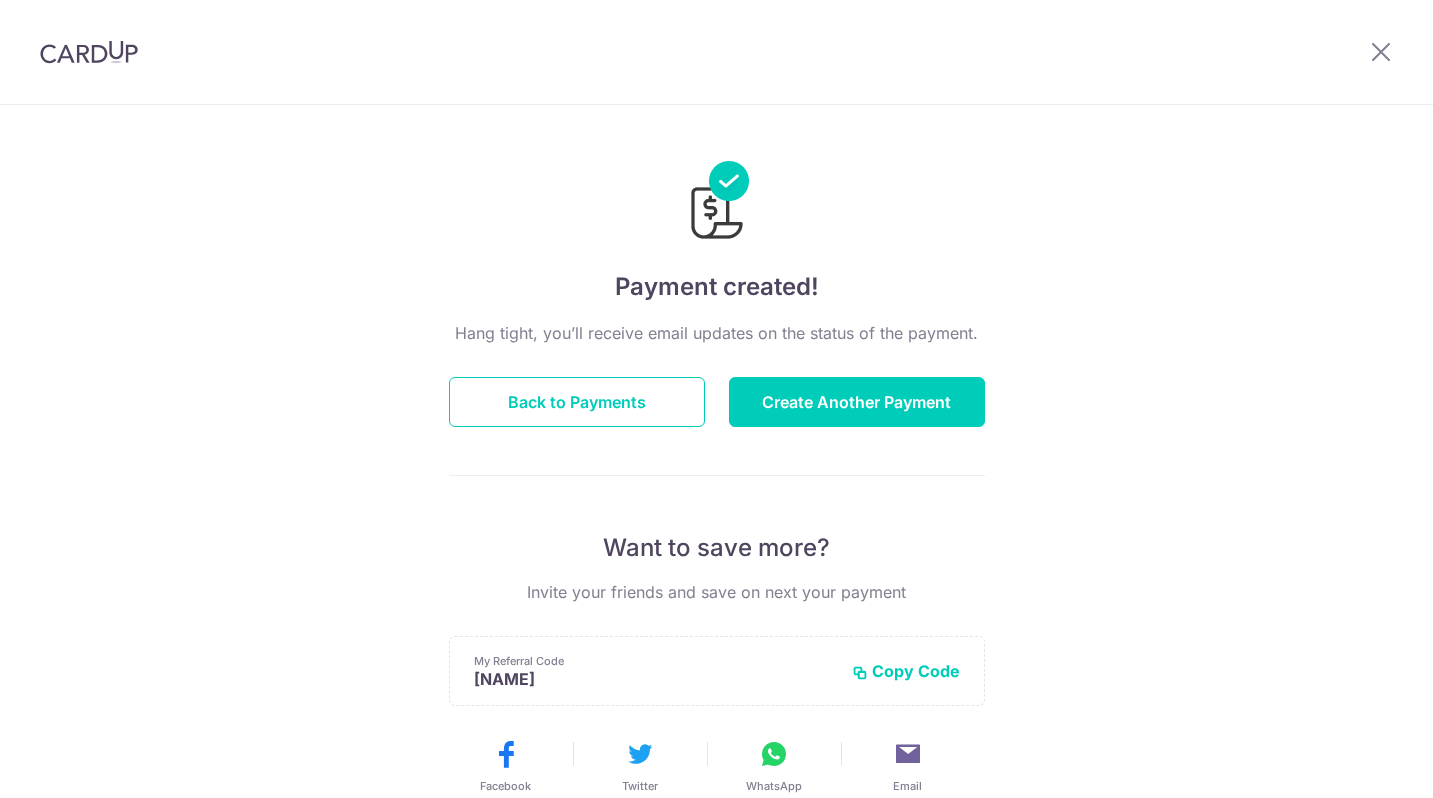 scroll, scrollTop: 0, scrollLeft: 0, axis: both 